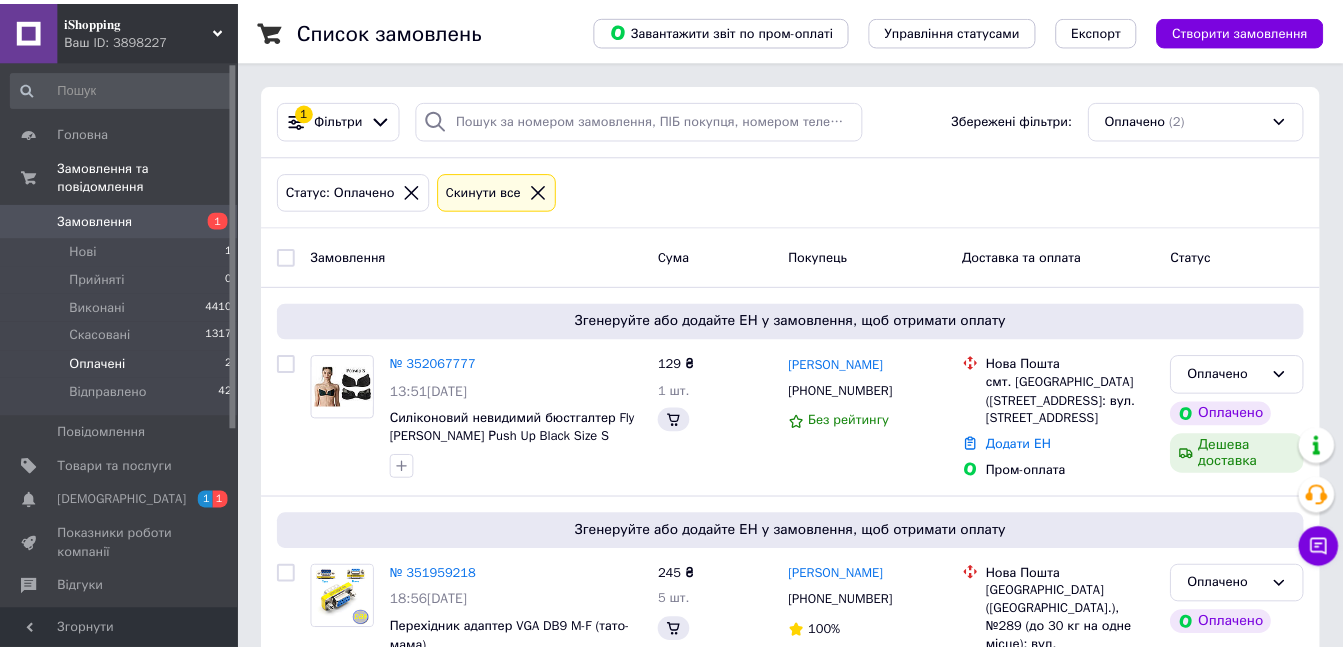 scroll, scrollTop: 110, scrollLeft: 0, axis: vertical 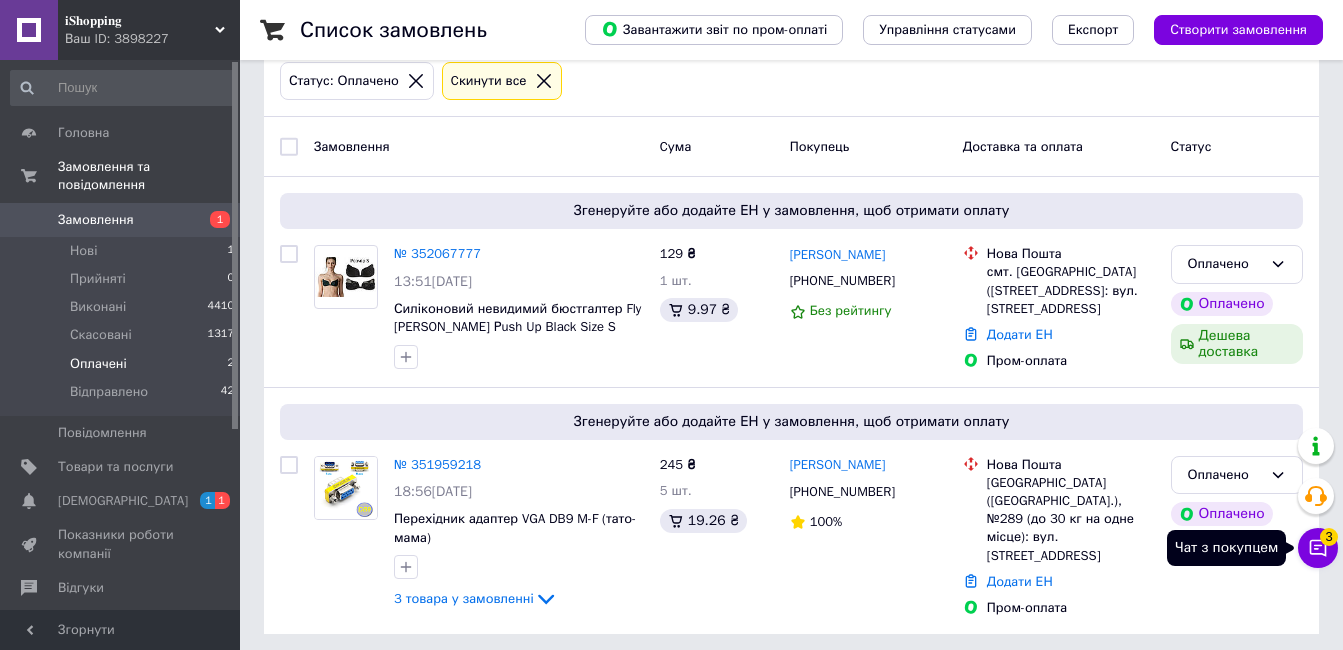 click 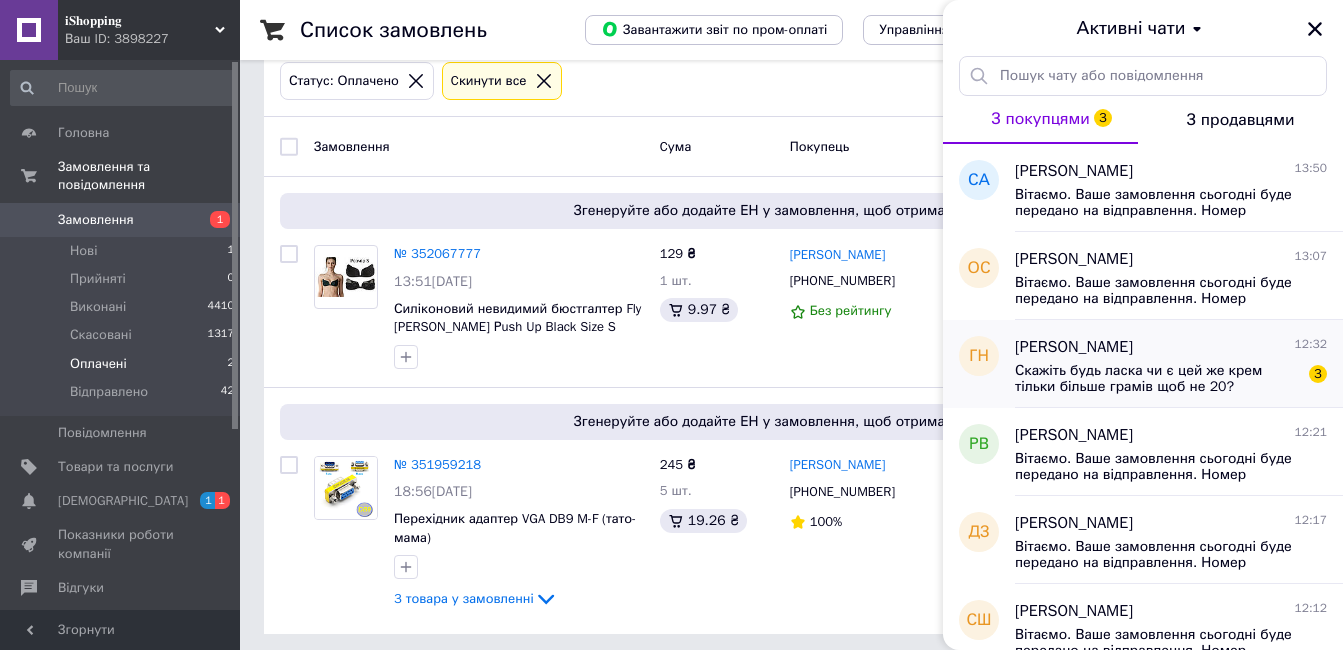 click on "Скажіть будь ласка чи є цей же крем тільки більше грамів щоб не 20?" at bounding box center (1157, 379) 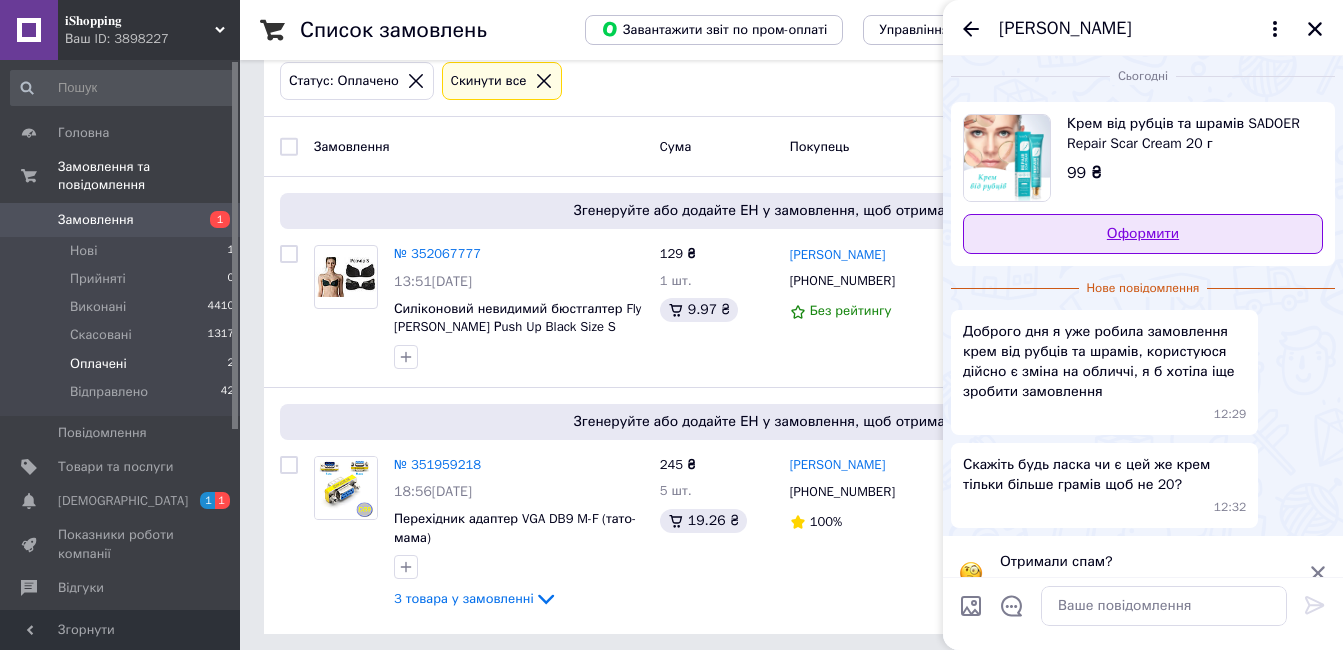 scroll, scrollTop: 0, scrollLeft: 0, axis: both 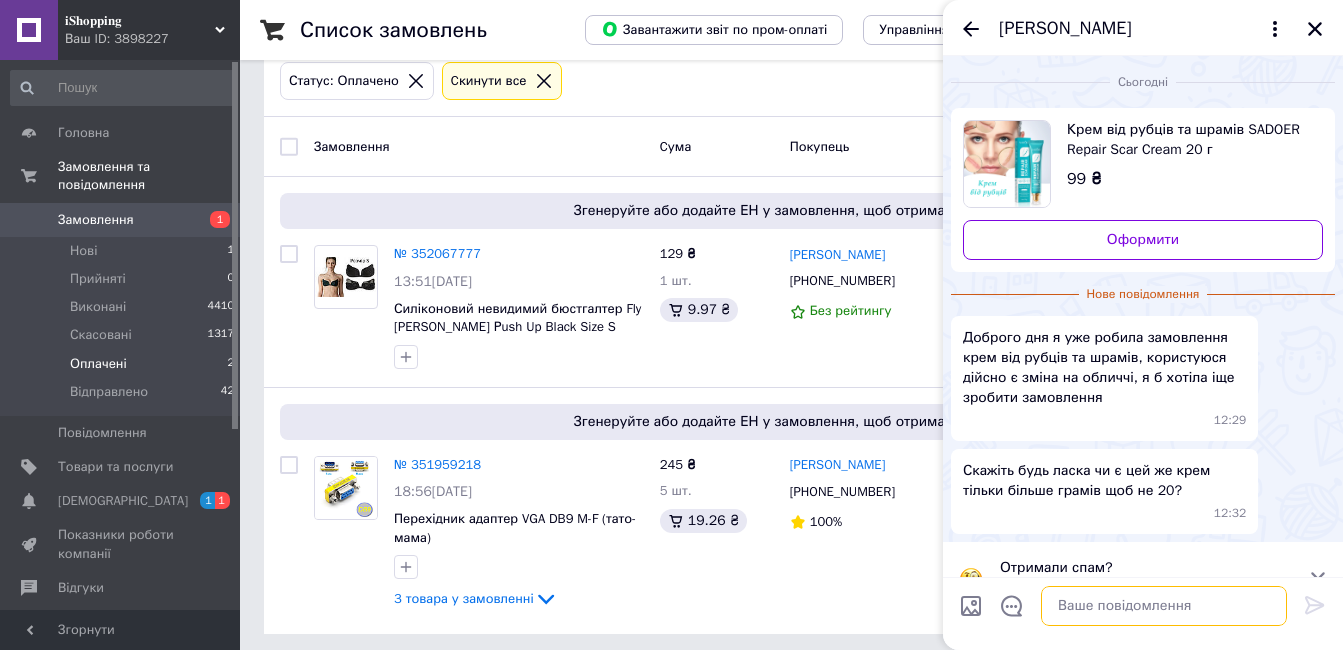 click at bounding box center (1164, 606) 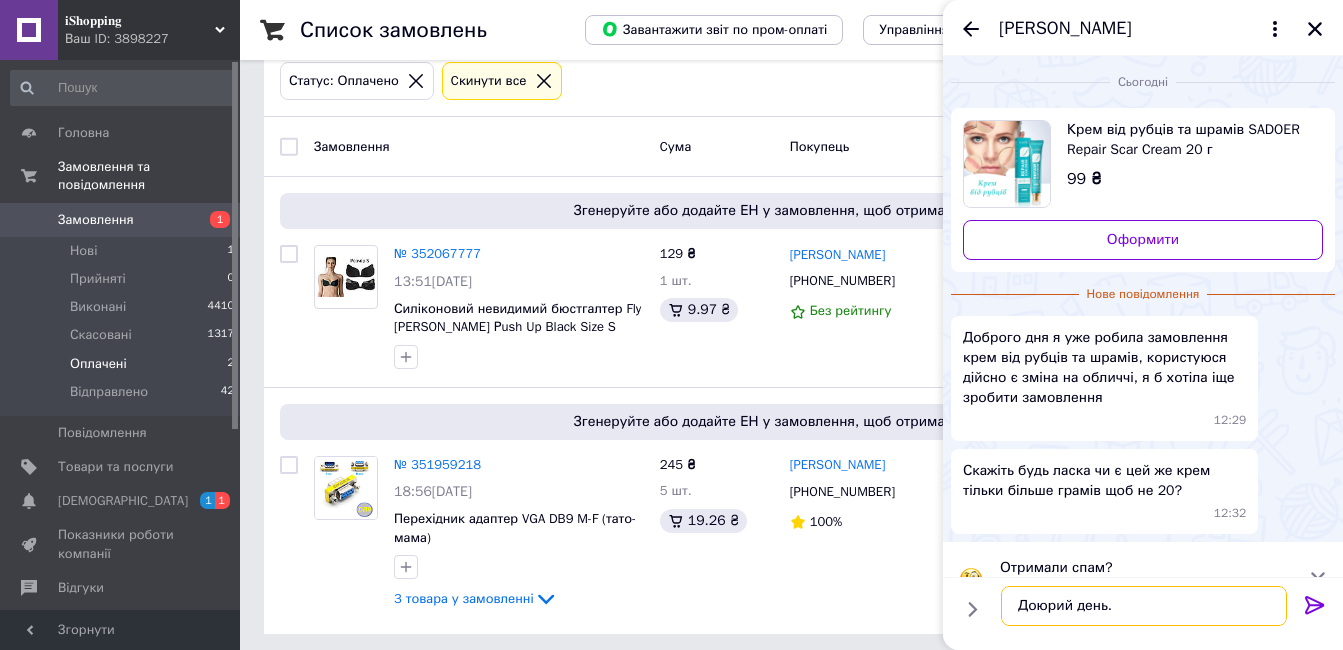 click on "Доюрий день." at bounding box center [1144, 606] 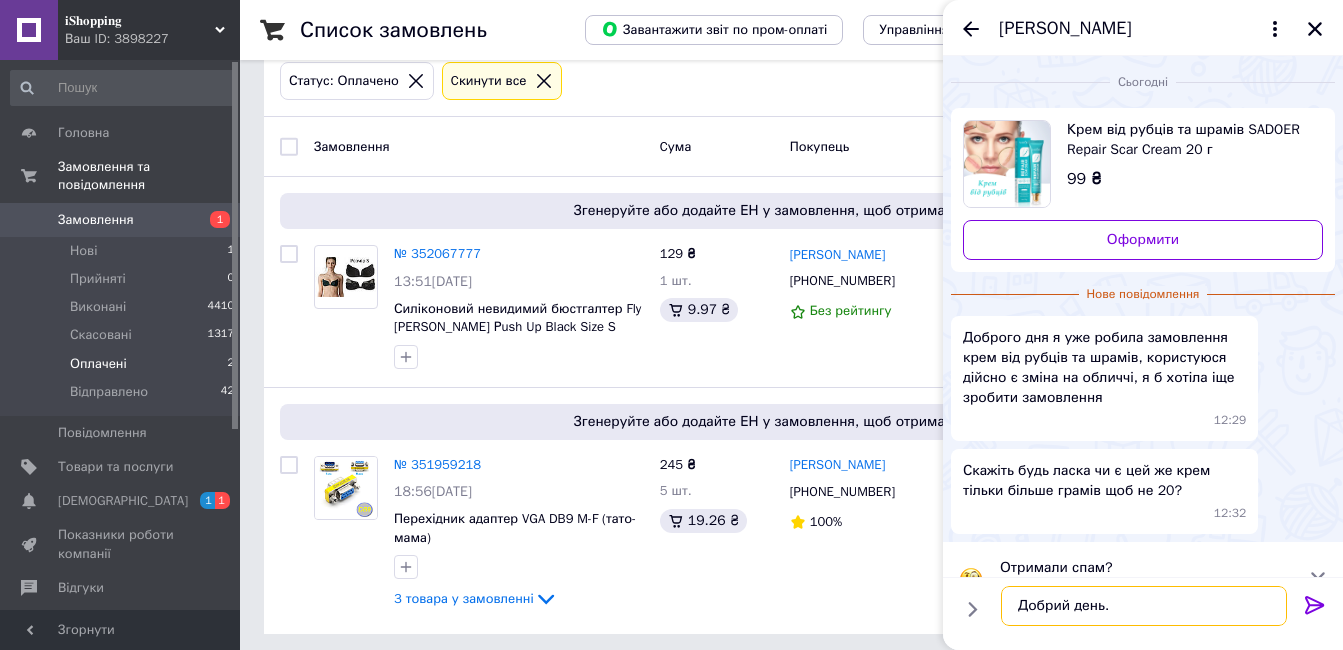 click on "Добрий день." at bounding box center [1144, 606] 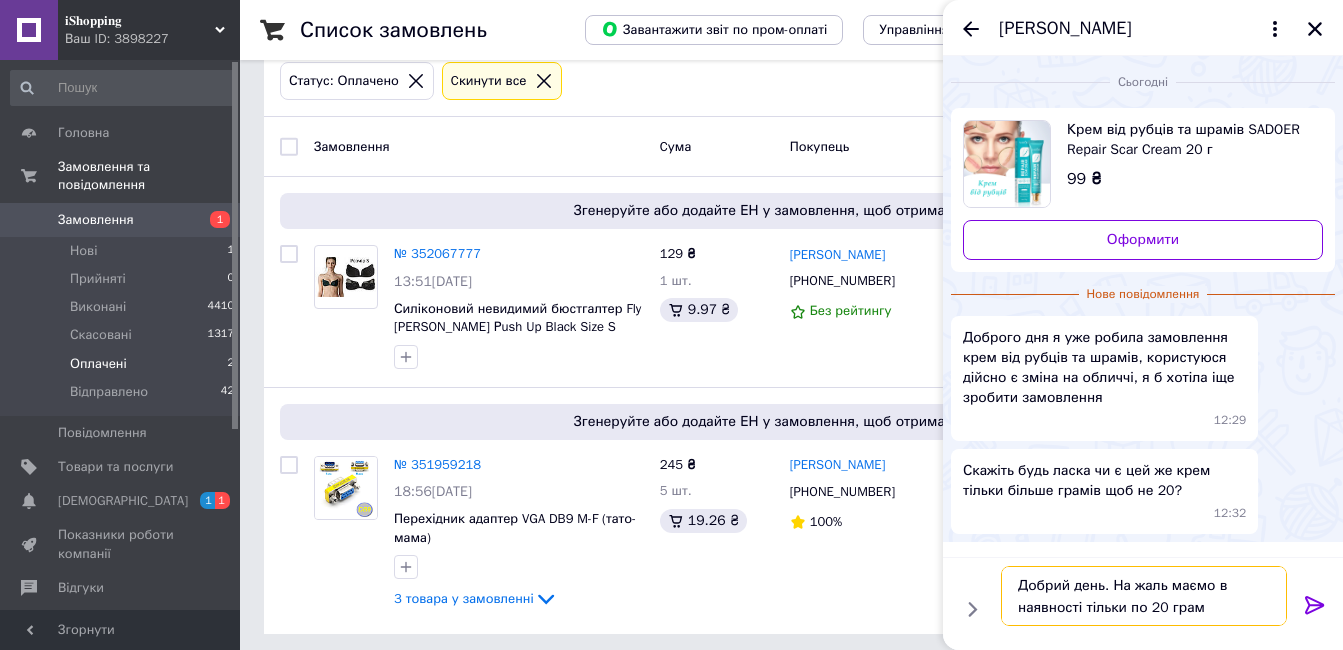 type on "Добрий день. На жаль маємо в наявності тільки по 20 грам" 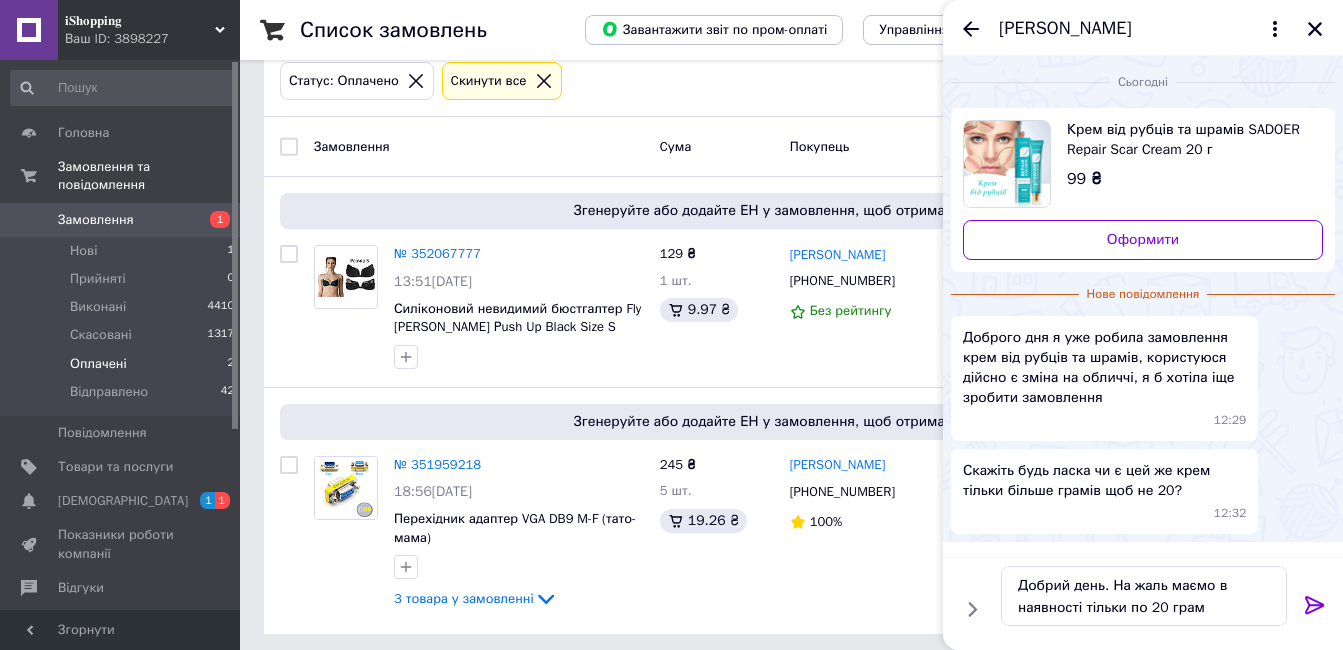 click 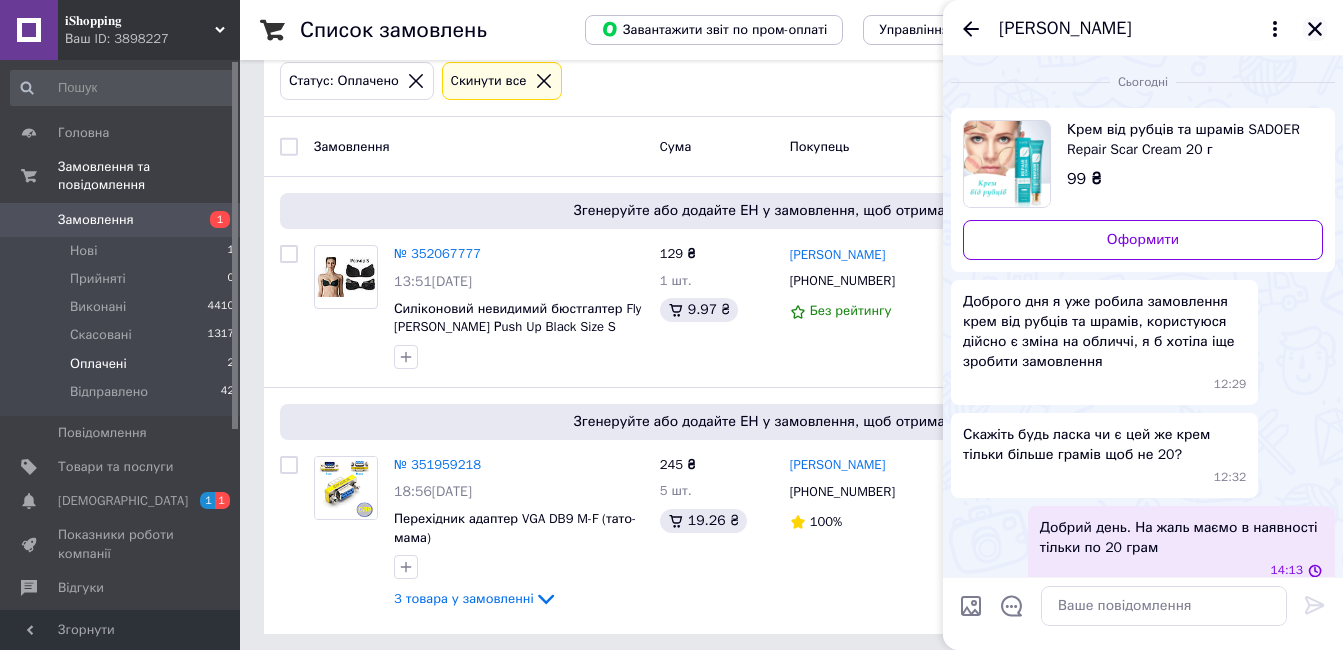 click 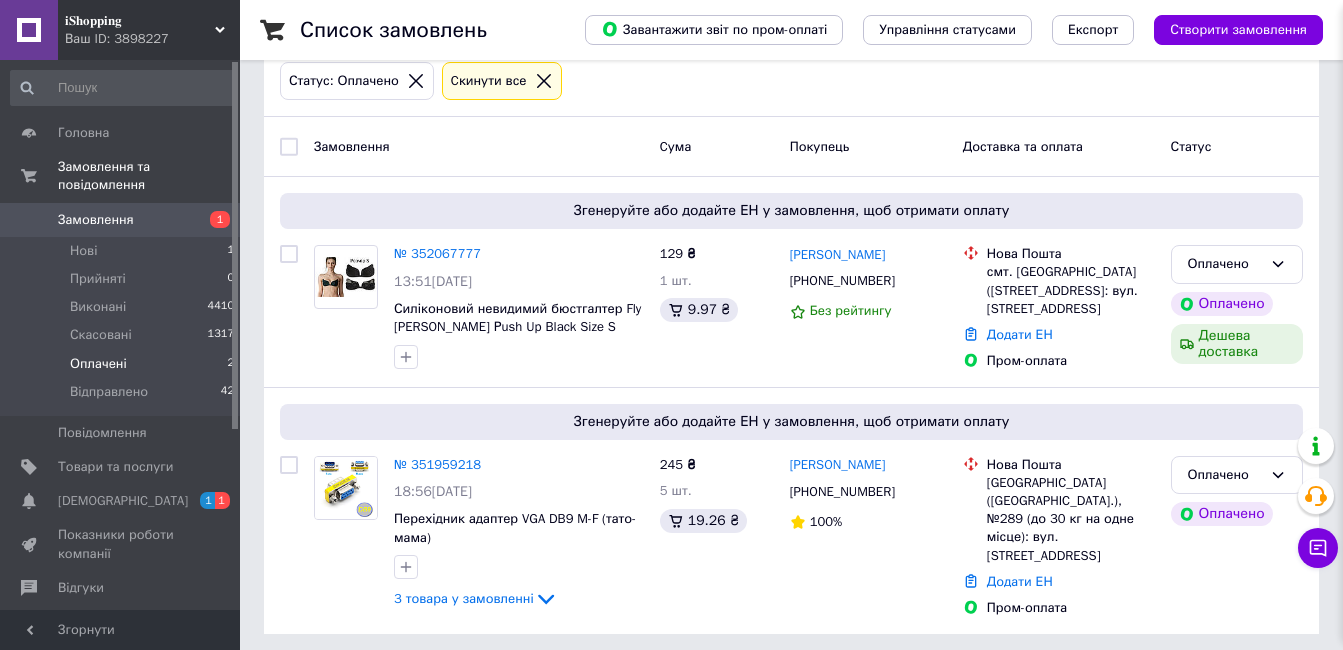 scroll, scrollTop: 22, scrollLeft: 0, axis: vertical 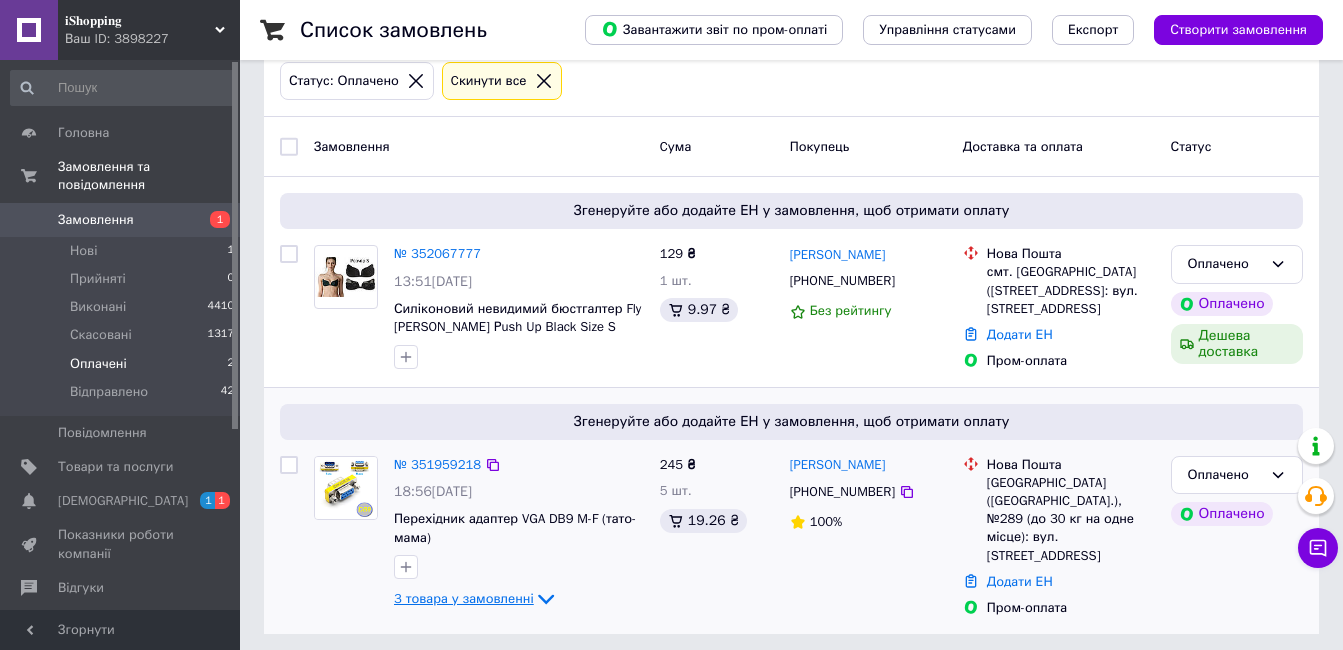 click on "3 товара у замовленні" at bounding box center (464, 598) 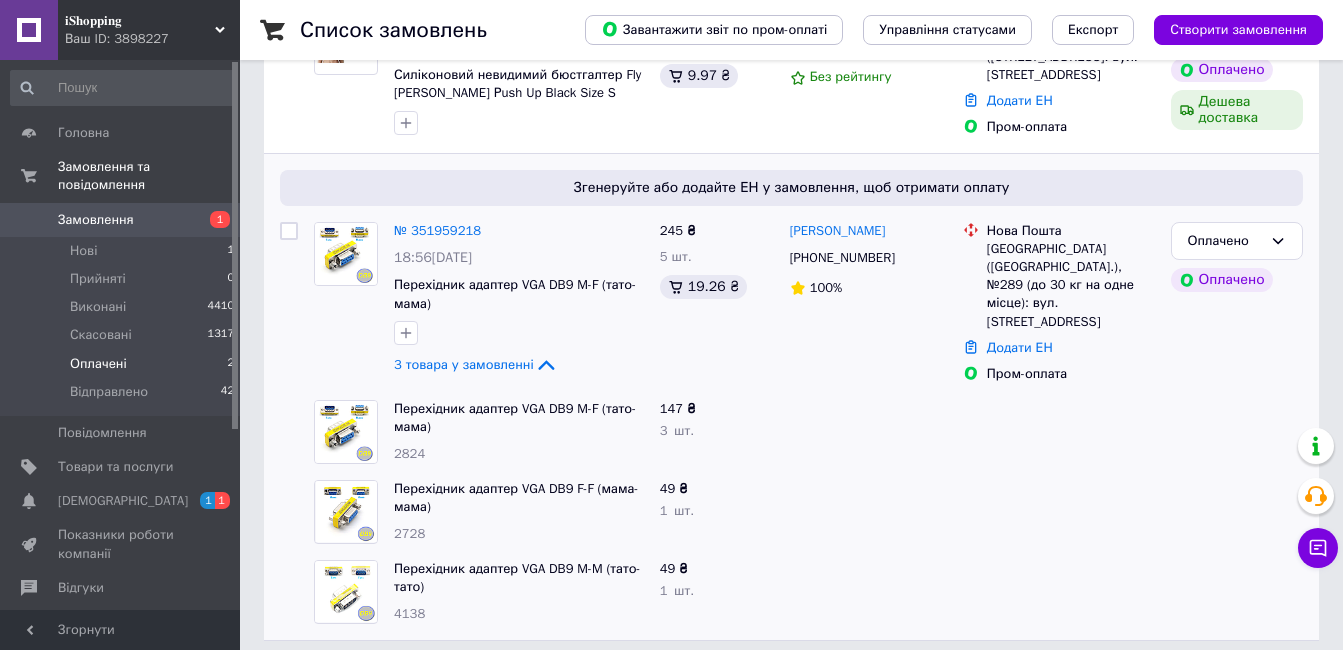scroll, scrollTop: 351, scrollLeft: 0, axis: vertical 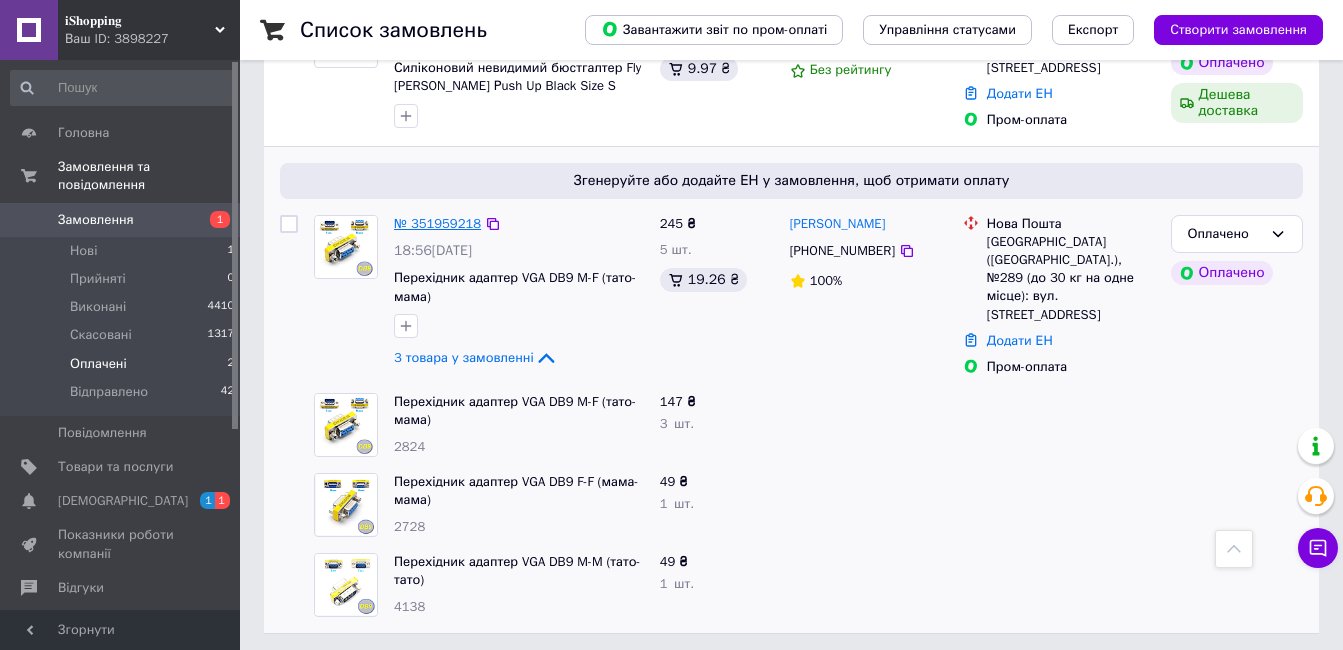 click on "№ 351959218" at bounding box center (437, 223) 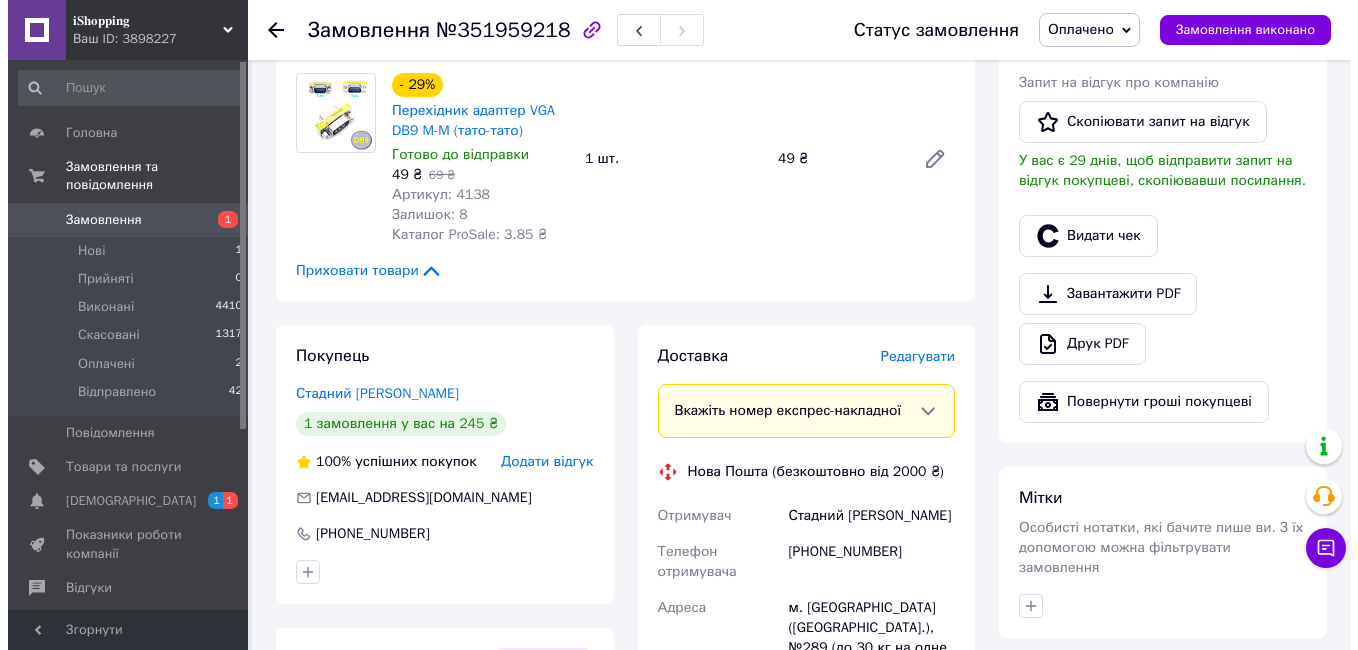 scroll, scrollTop: 700, scrollLeft: 0, axis: vertical 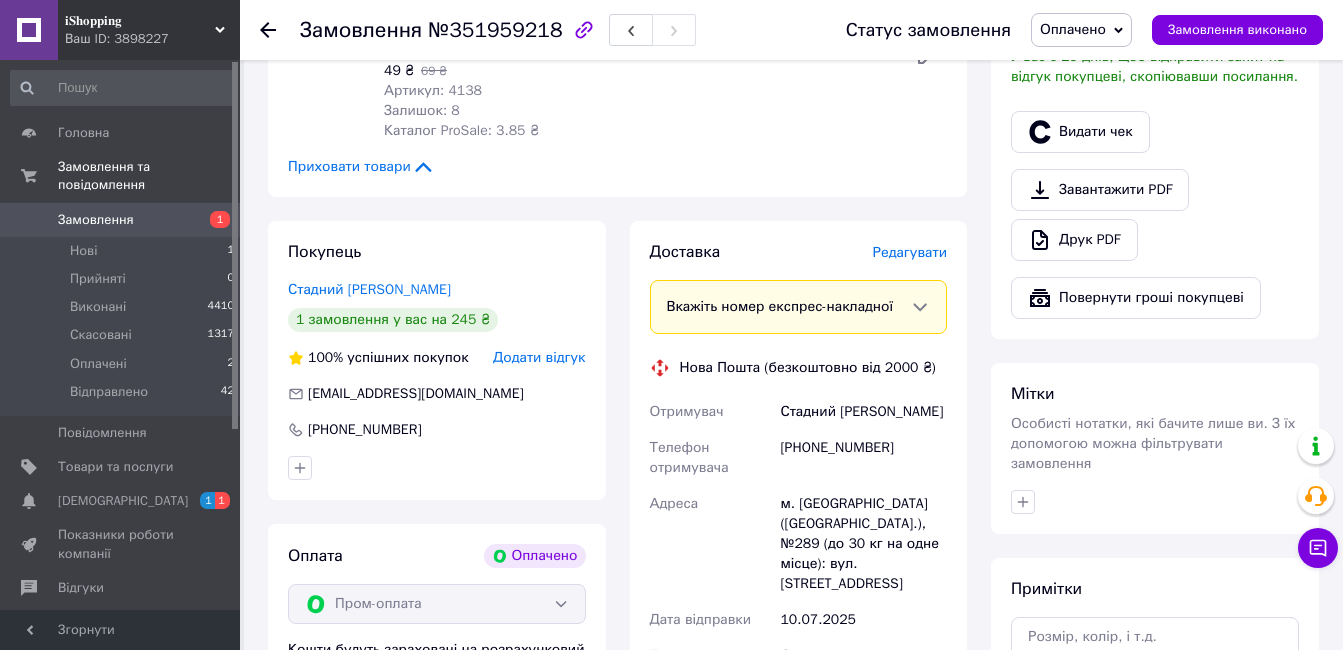 click on "Редагувати" at bounding box center [910, 252] 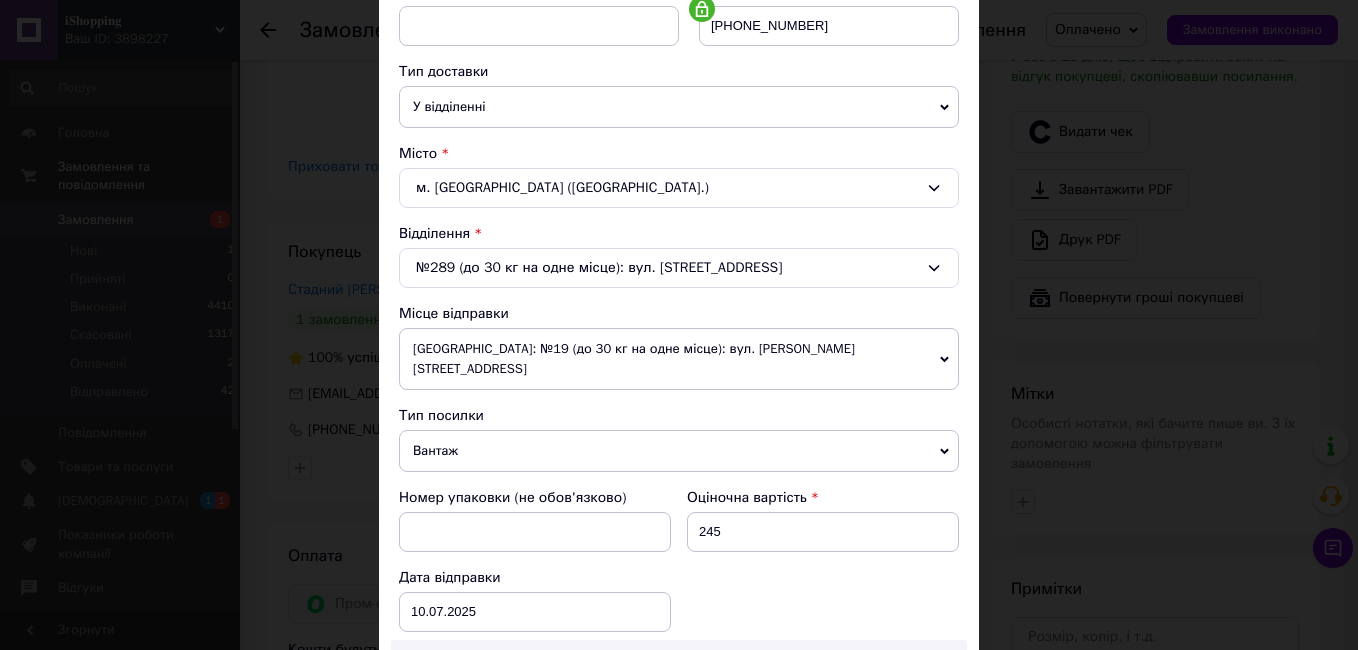 scroll, scrollTop: 500, scrollLeft: 0, axis: vertical 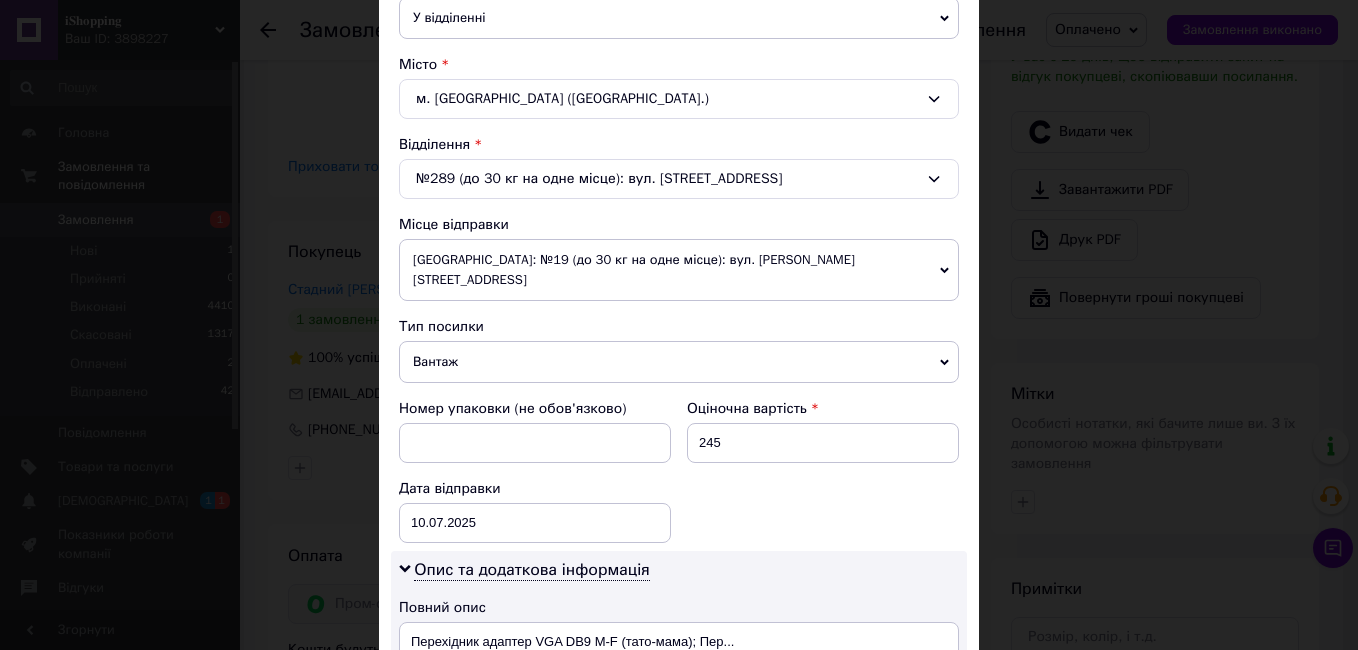 click on "Вантаж" at bounding box center [679, 362] 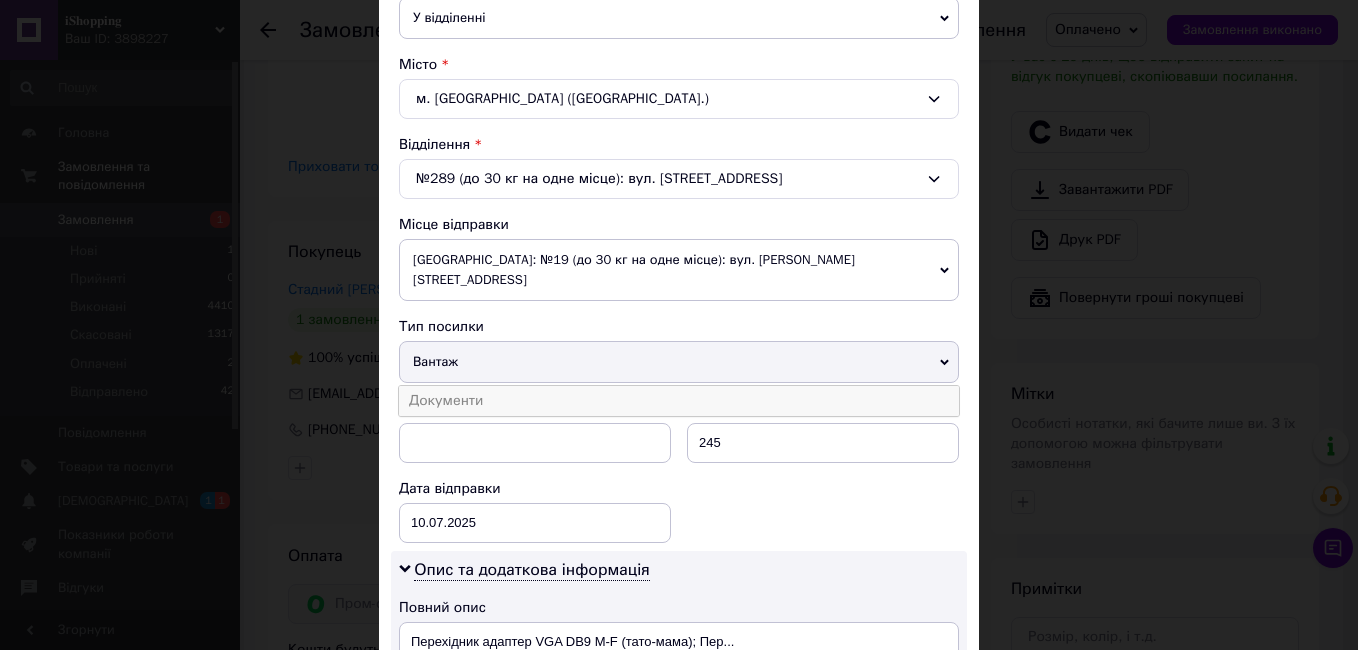 click on "Документи" at bounding box center (679, 401) 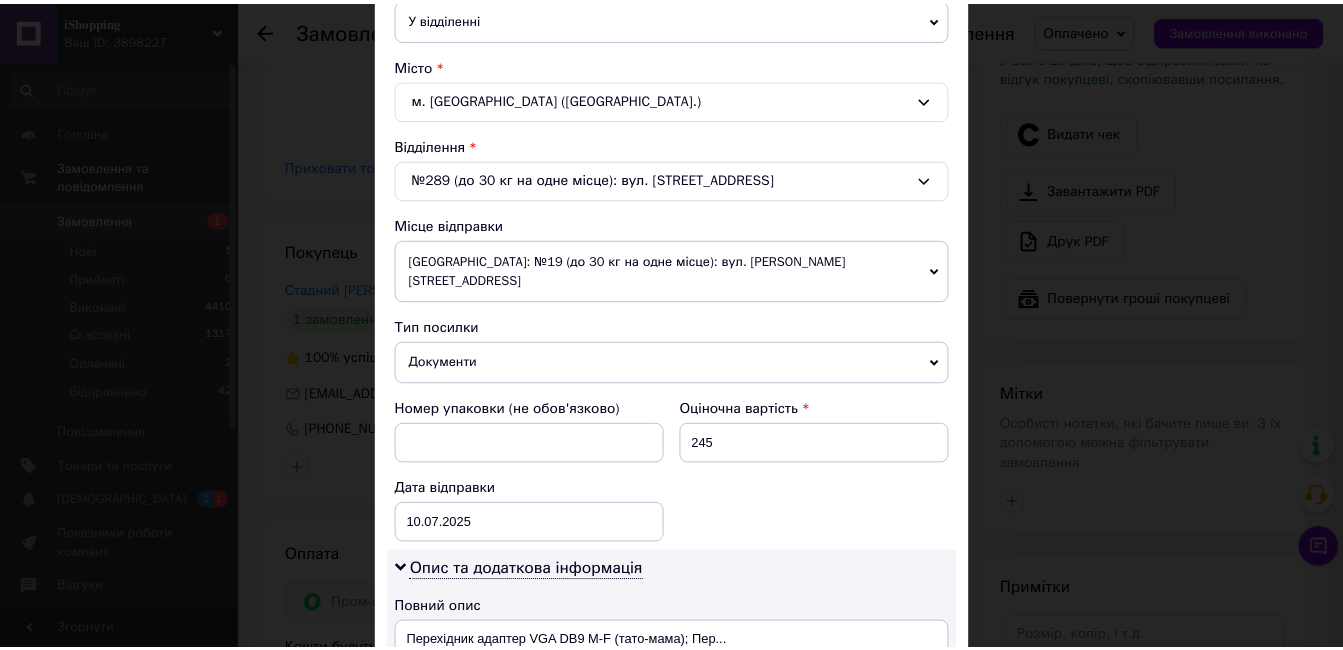 scroll, scrollTop: 900, scrollLeft: 0, axis: vertical 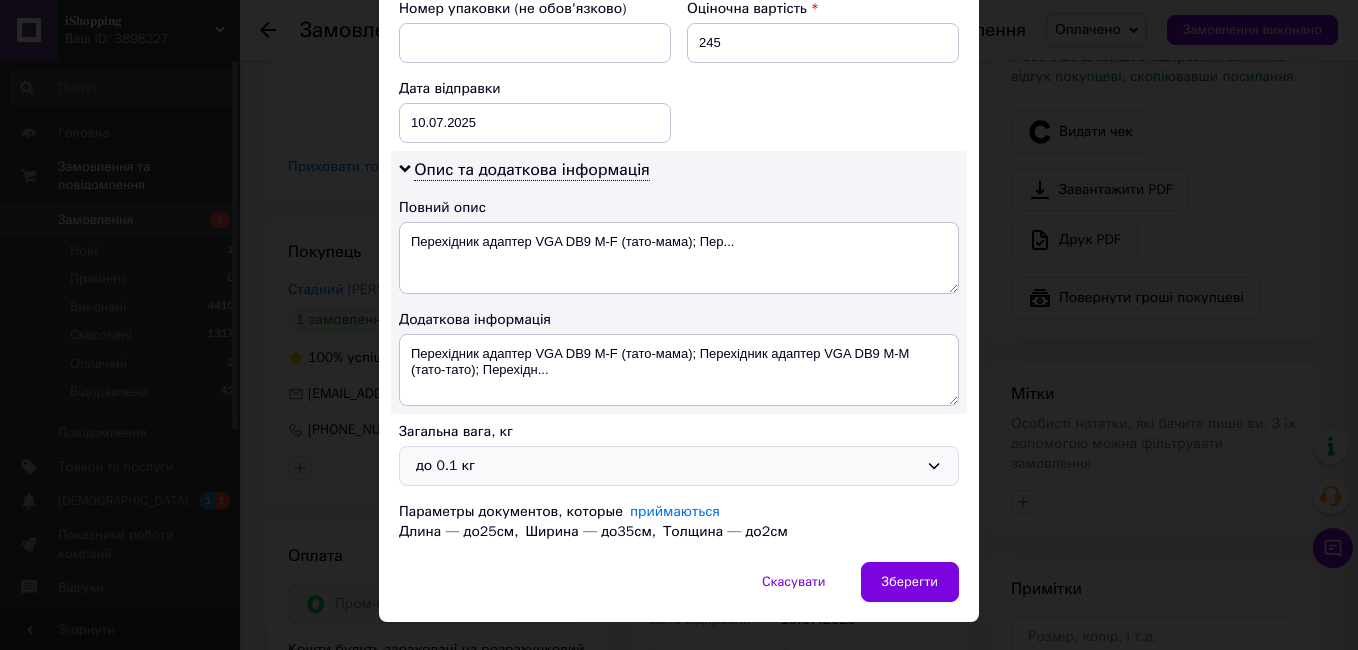 click on "до 0.1 кг" at bounding box center [679, 466] 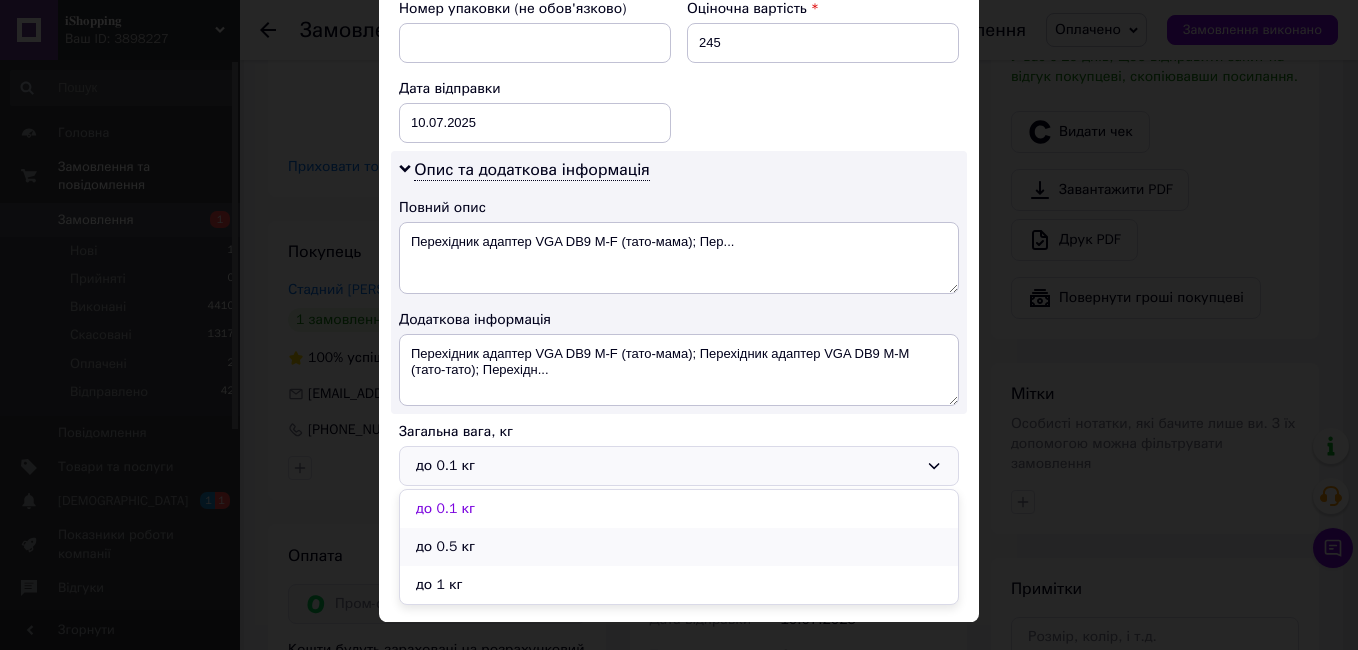 click on "до 0.5 кг" at bounding box center (679, 547) 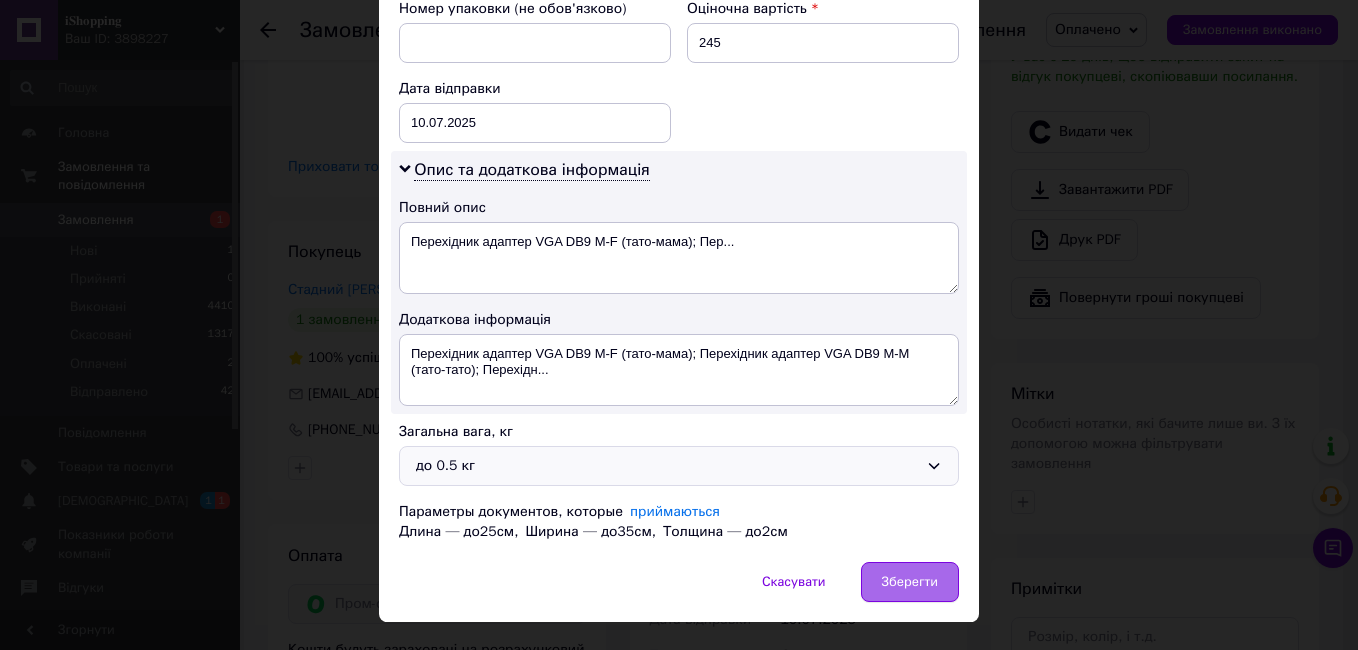 click on "Зберегти" at bounding box center (910, 582) 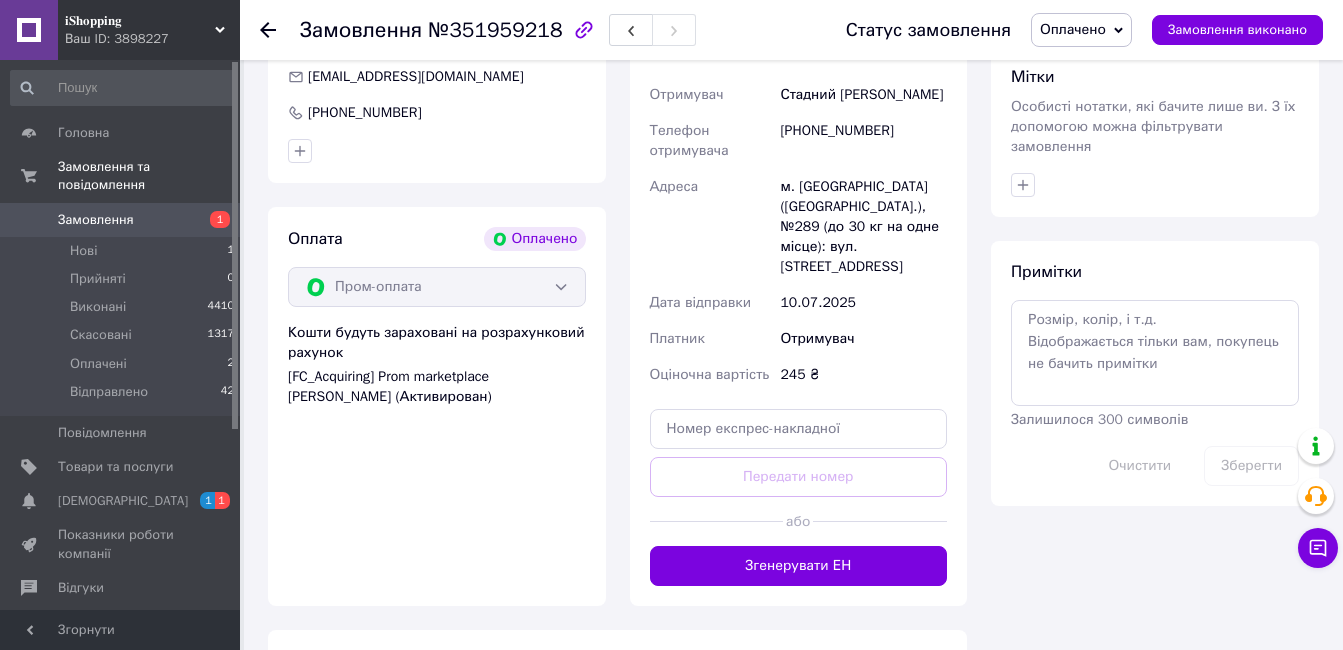 scroll, scrollTop: 1100, scrollLeft: 0, axis: vertical 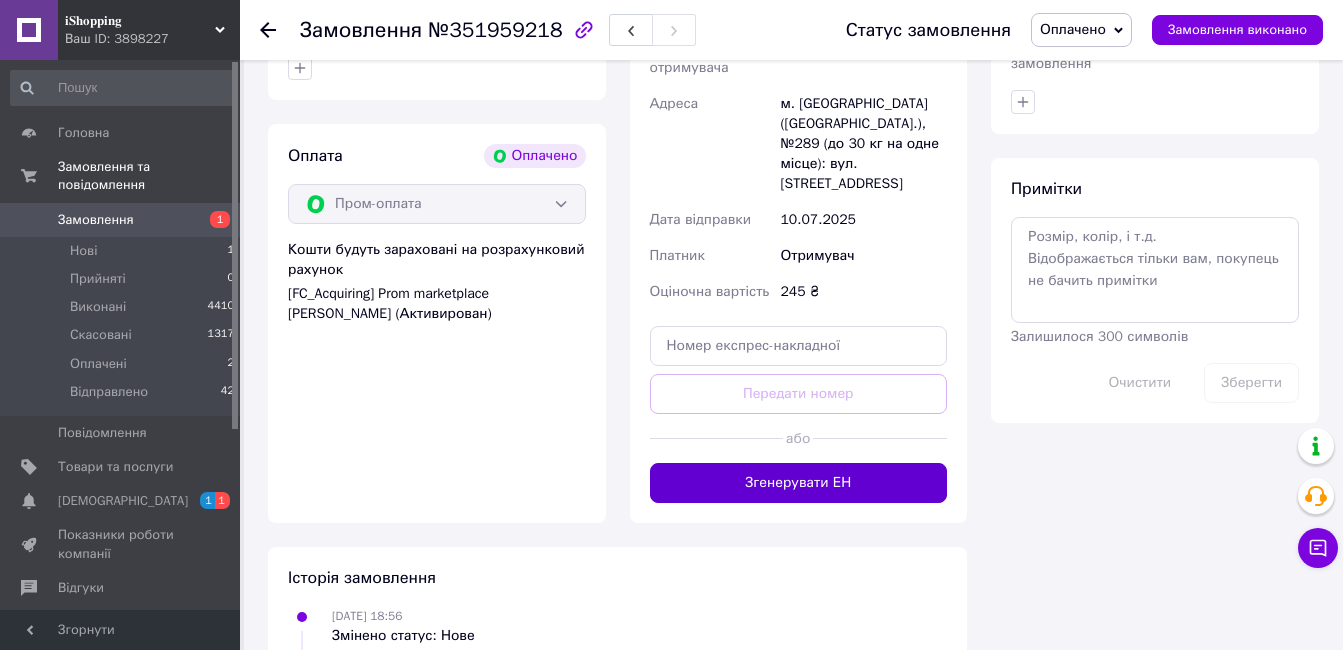 click on "Згенерувати ЕН" at bounding box center (799, 483) 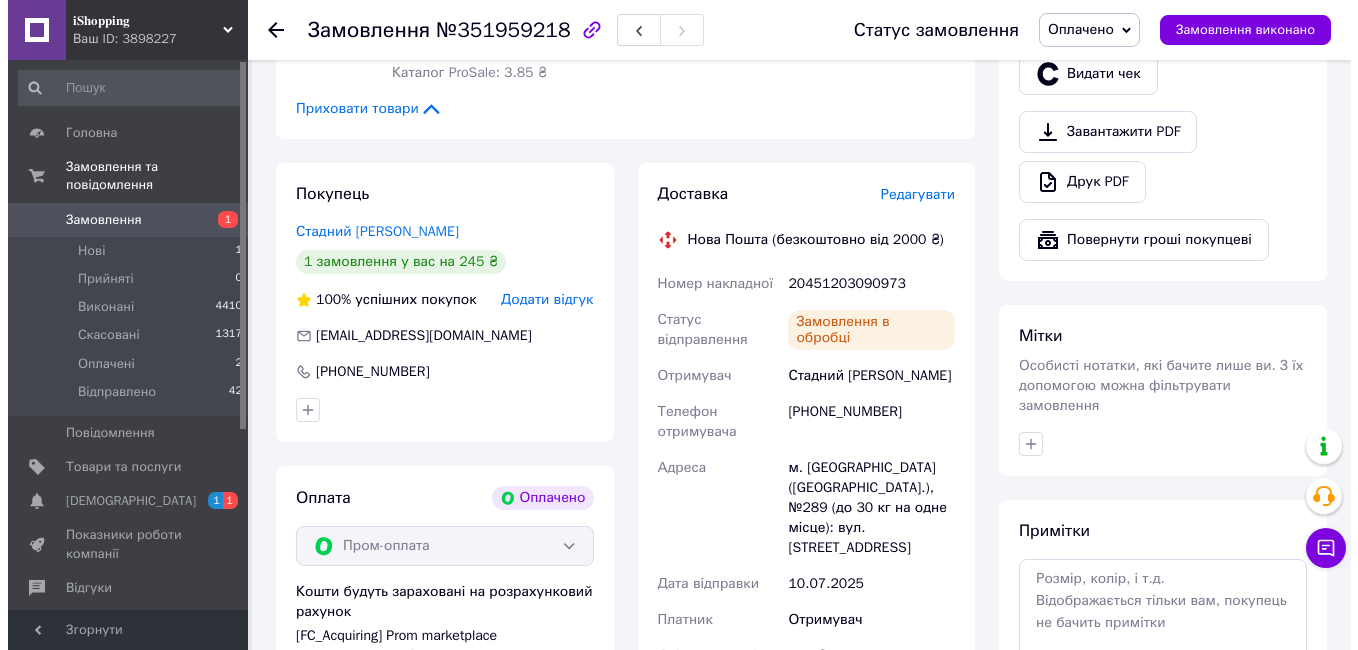 scroll, scrollTop: 700, scrollLeft: 0, axis: vertical 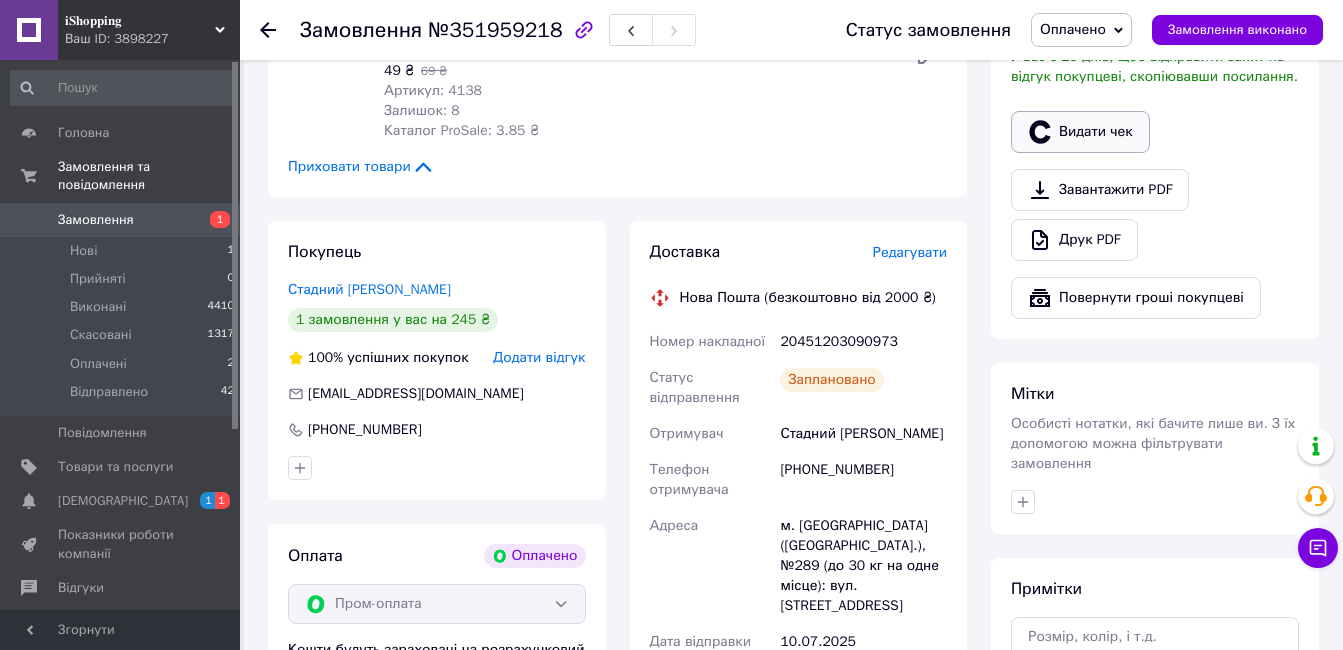 click on "Видати чек" at bounding box center [1080, 132] 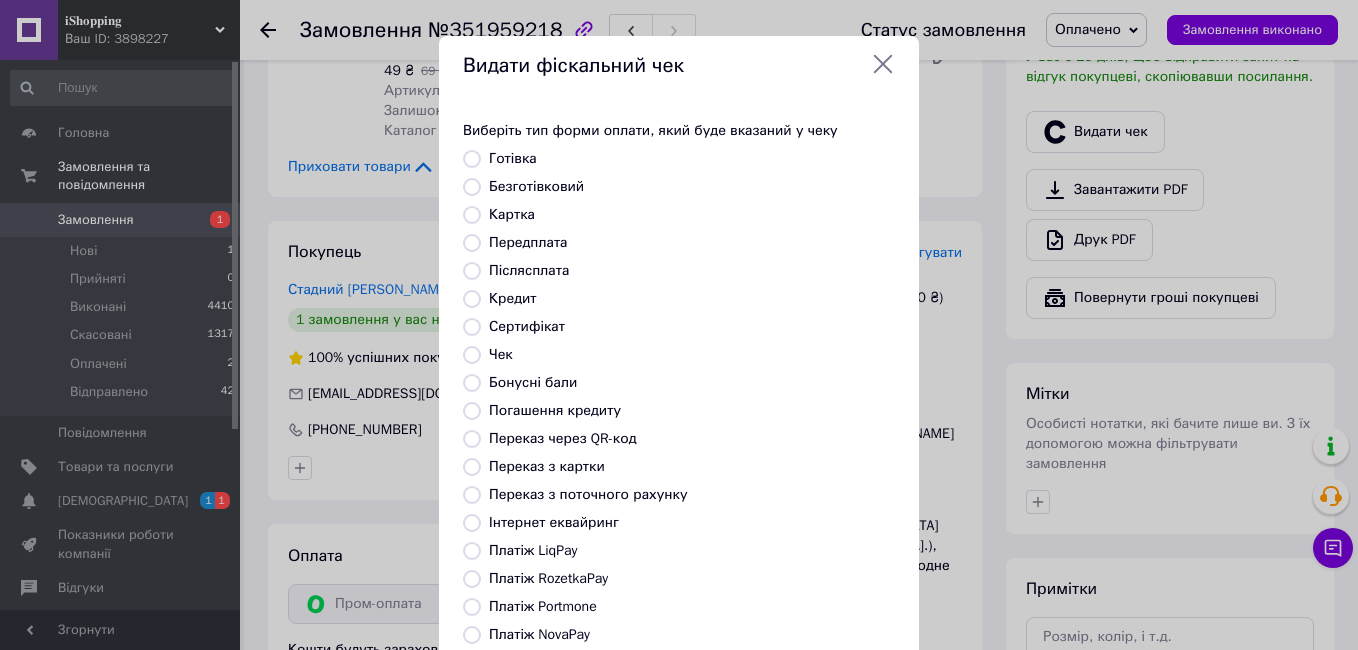 click on "Безготівковий" at bounding box center [472, 187] 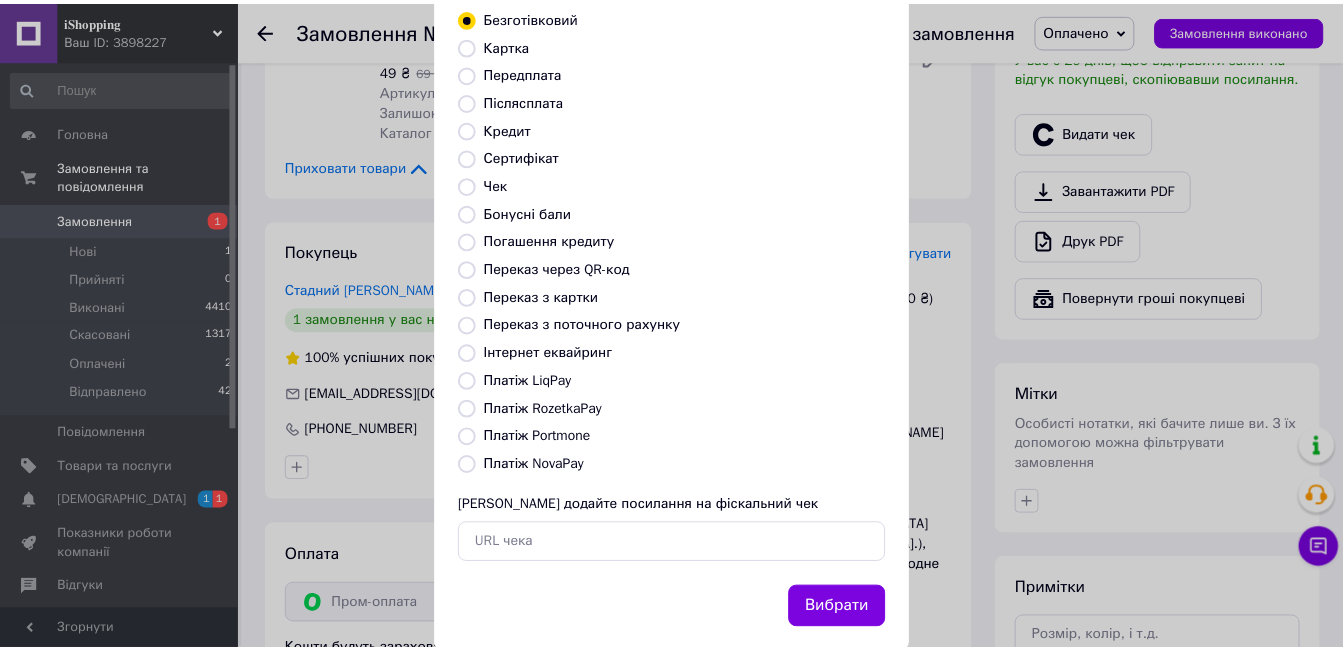 scroll, scrollTop: 209, scrollLeft: 0, axis: vertical 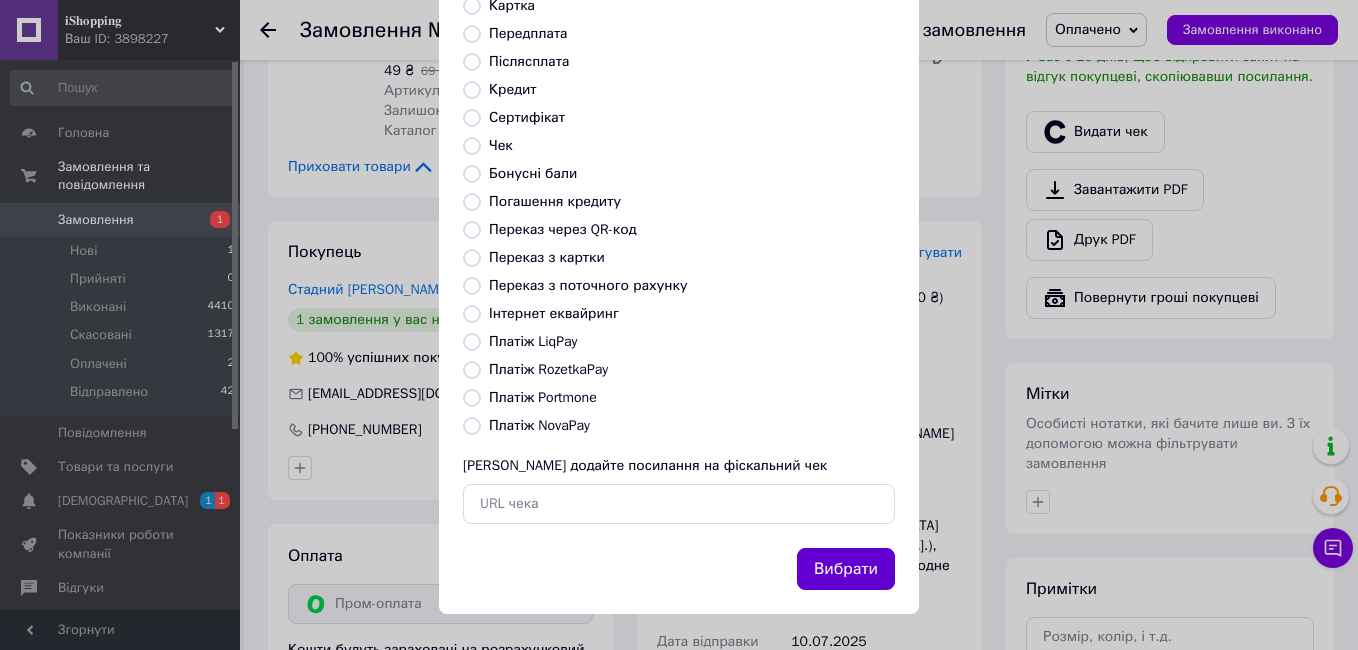 click on "Вибрати" at bounding box center [846, 569] 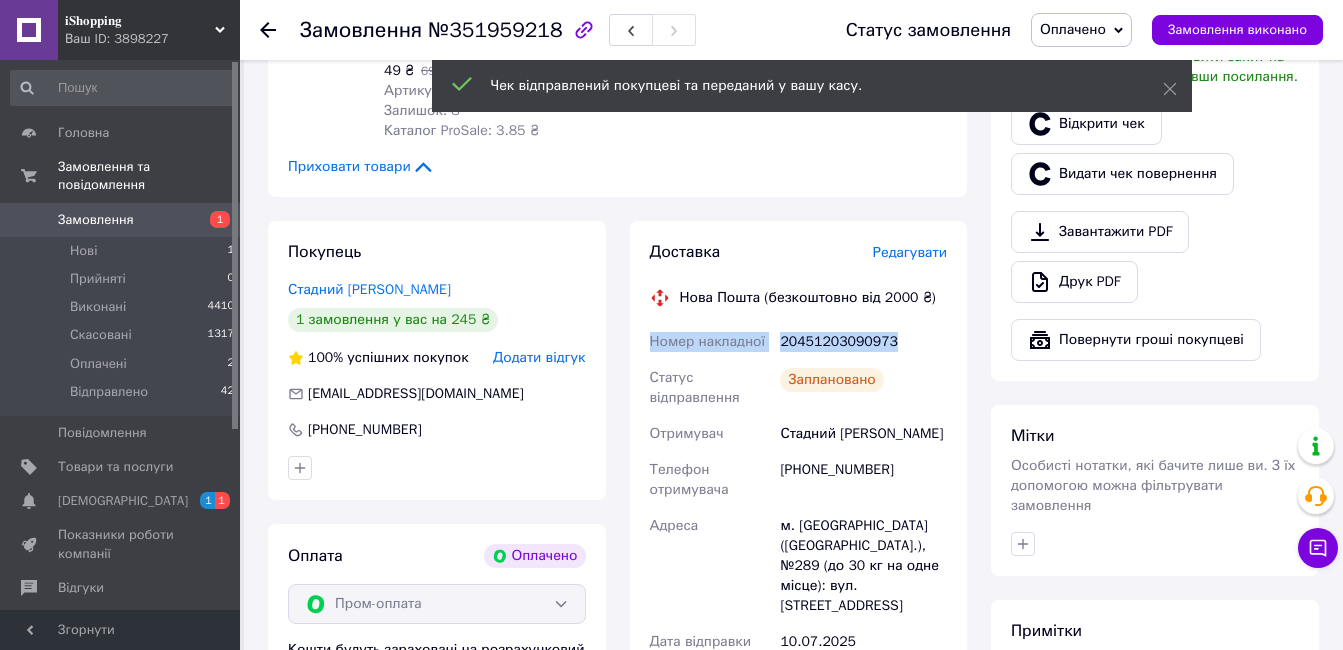 drag, startPoint x: 649, startPoint y: 347, endPoint x: 891, endPoint y: 349, distance: 242.00827 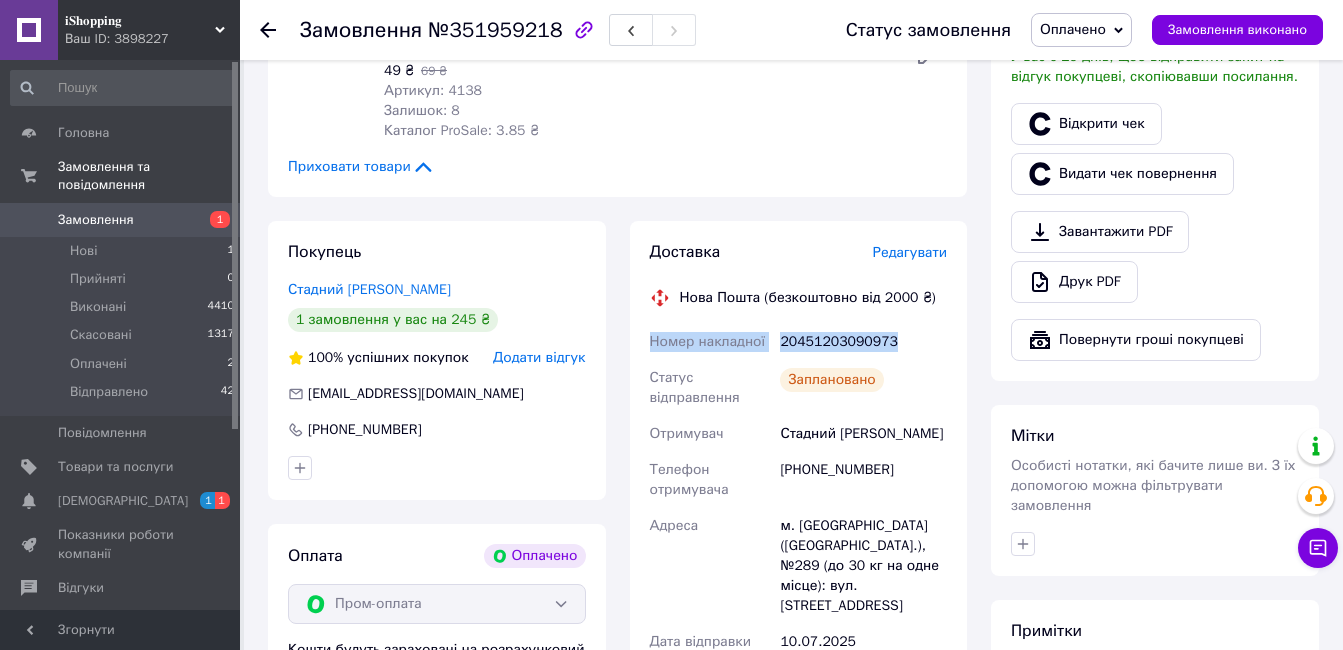 drag, startPoint x: 891, startPoint y: 349, endPoint x: 853, endPoint y: 343, distance: 38.470768 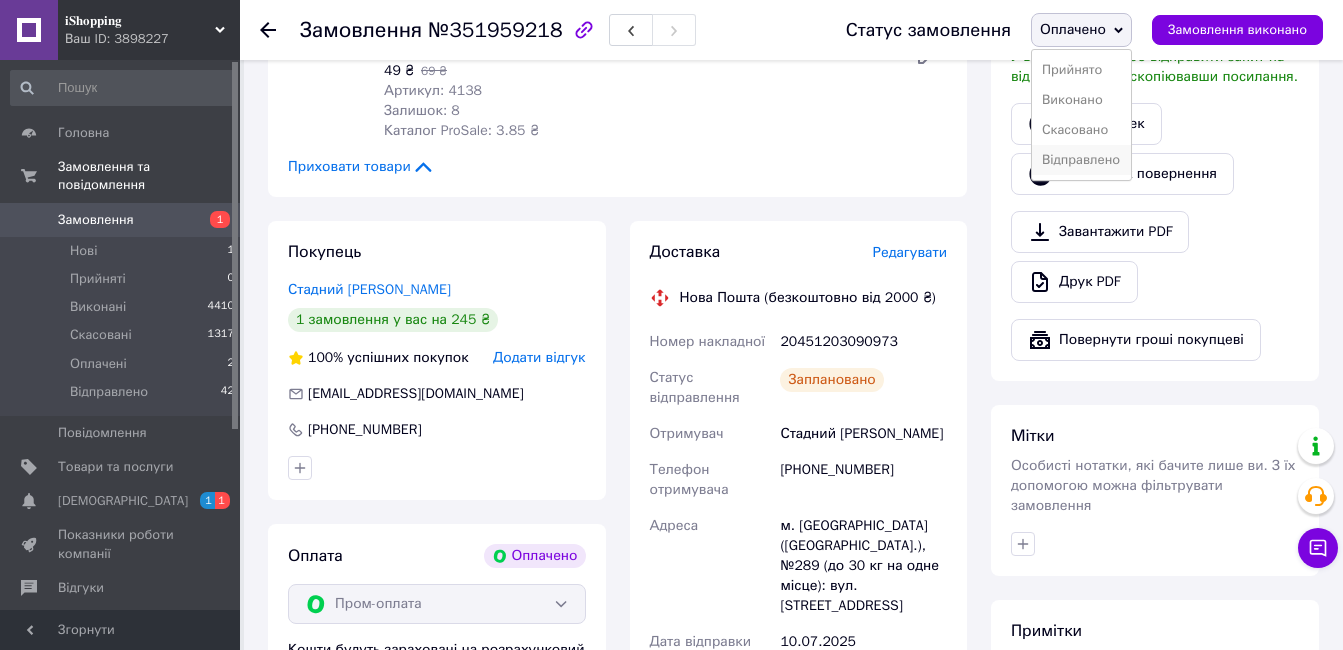 click on "Відправлено" at bounding box center (1081, 160) 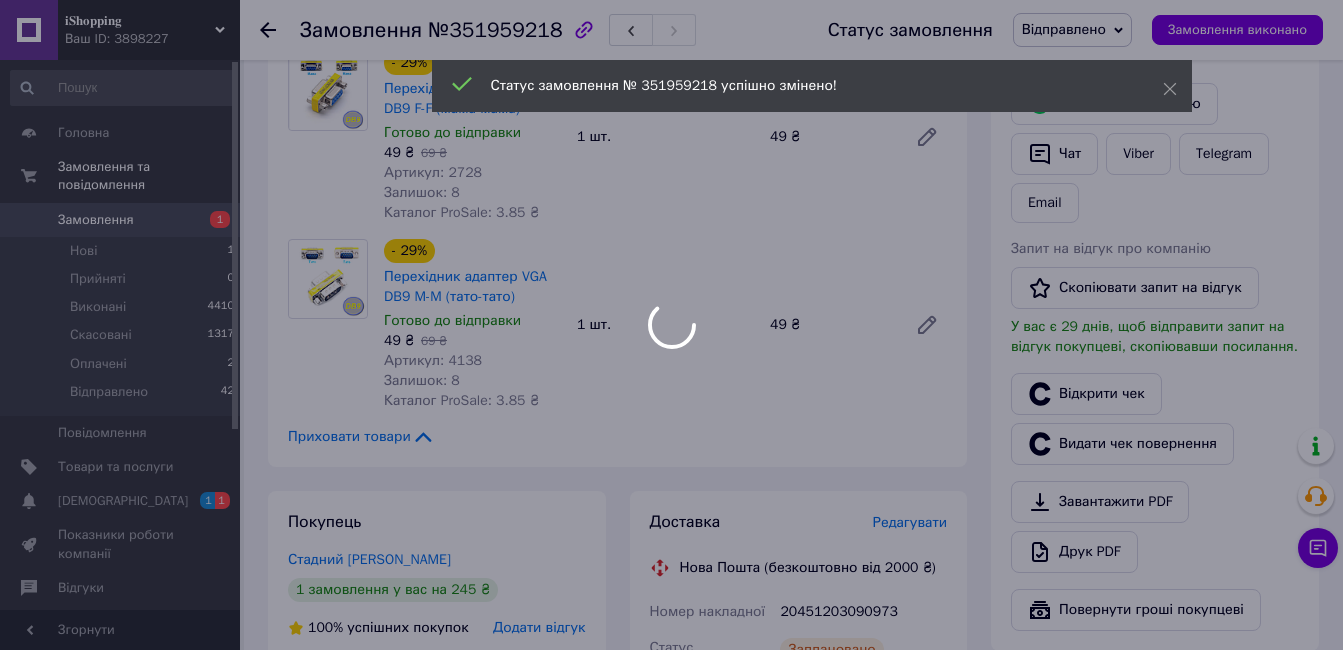 scroll, scrollTop: 400, scrollLeft: 0, axis: vertical 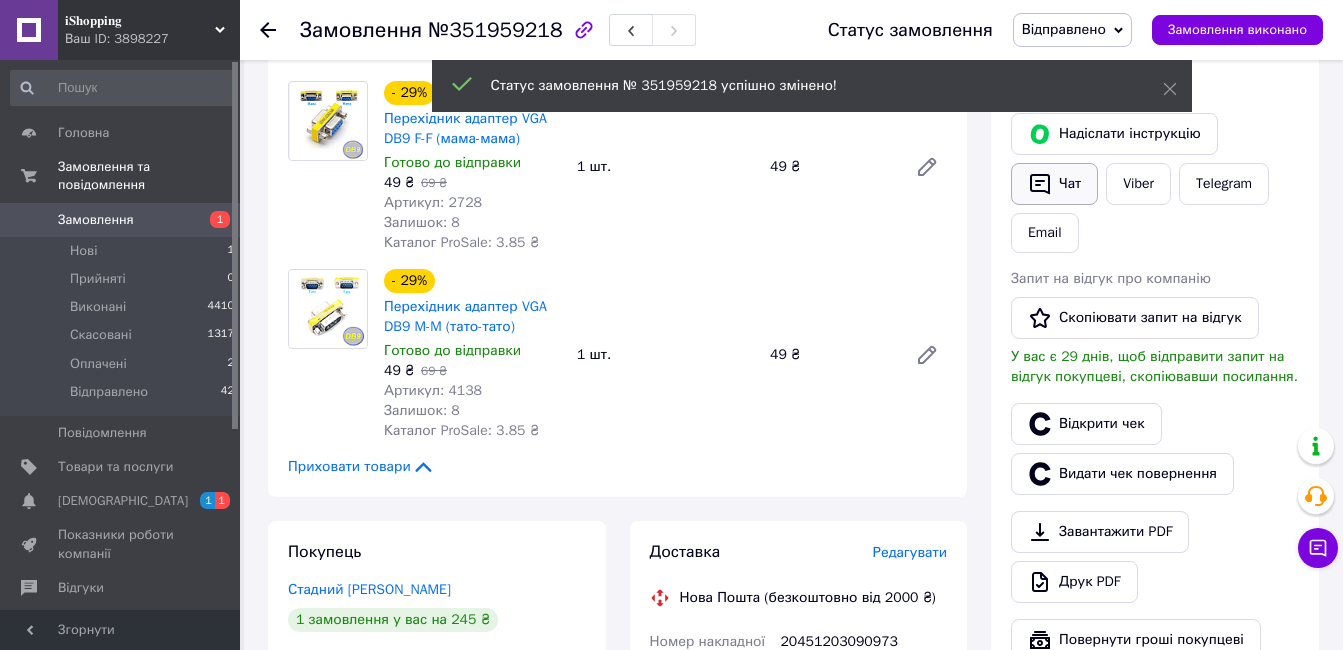 click on "Чат" at bounding box center [1054, 184] 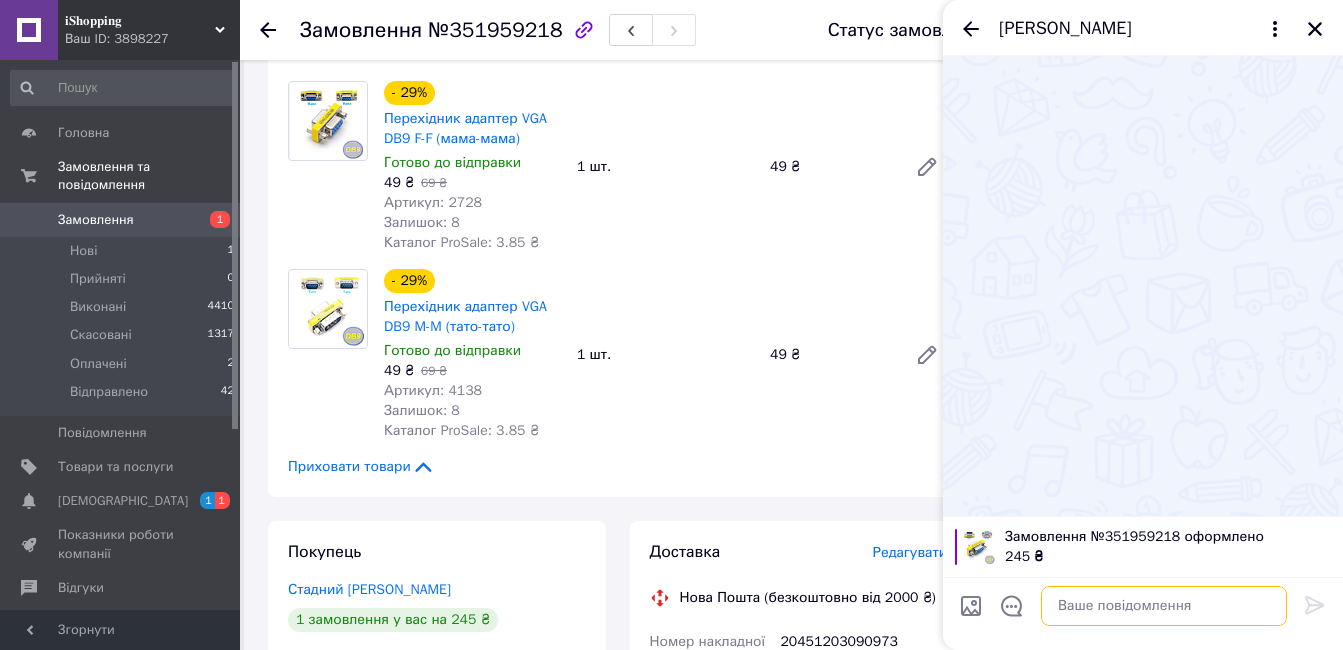 click at bounding box center (1164, 606) 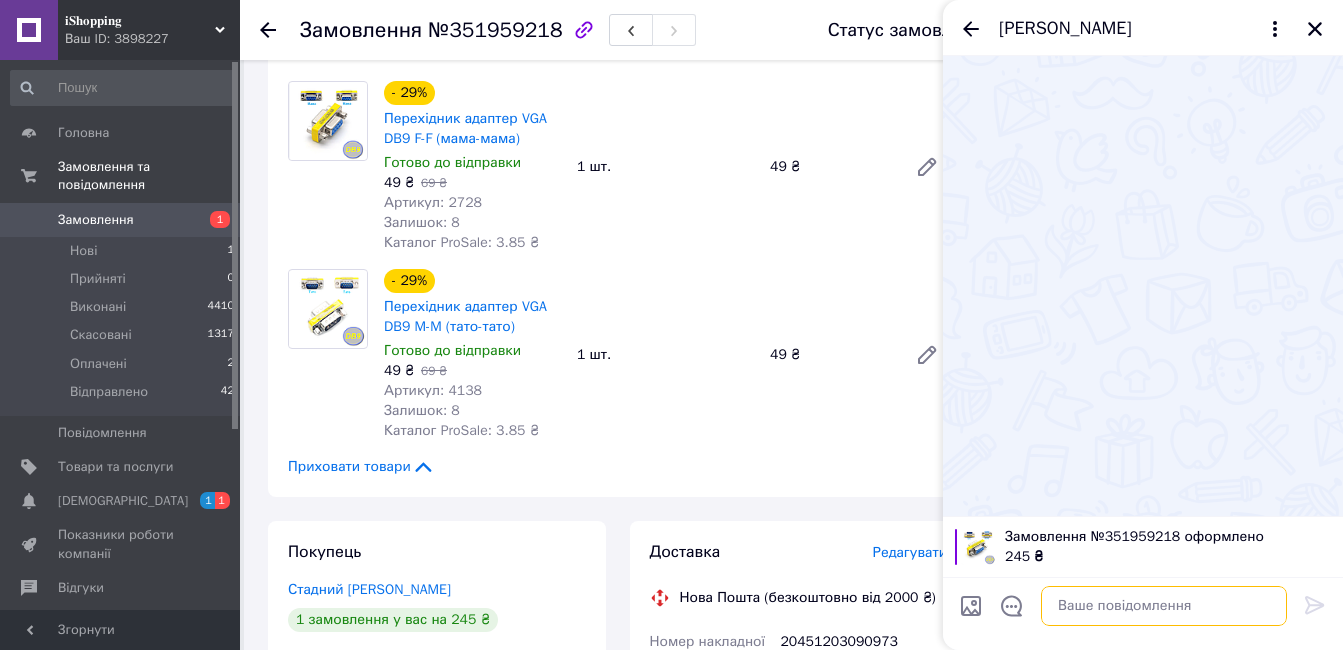 type on "д" 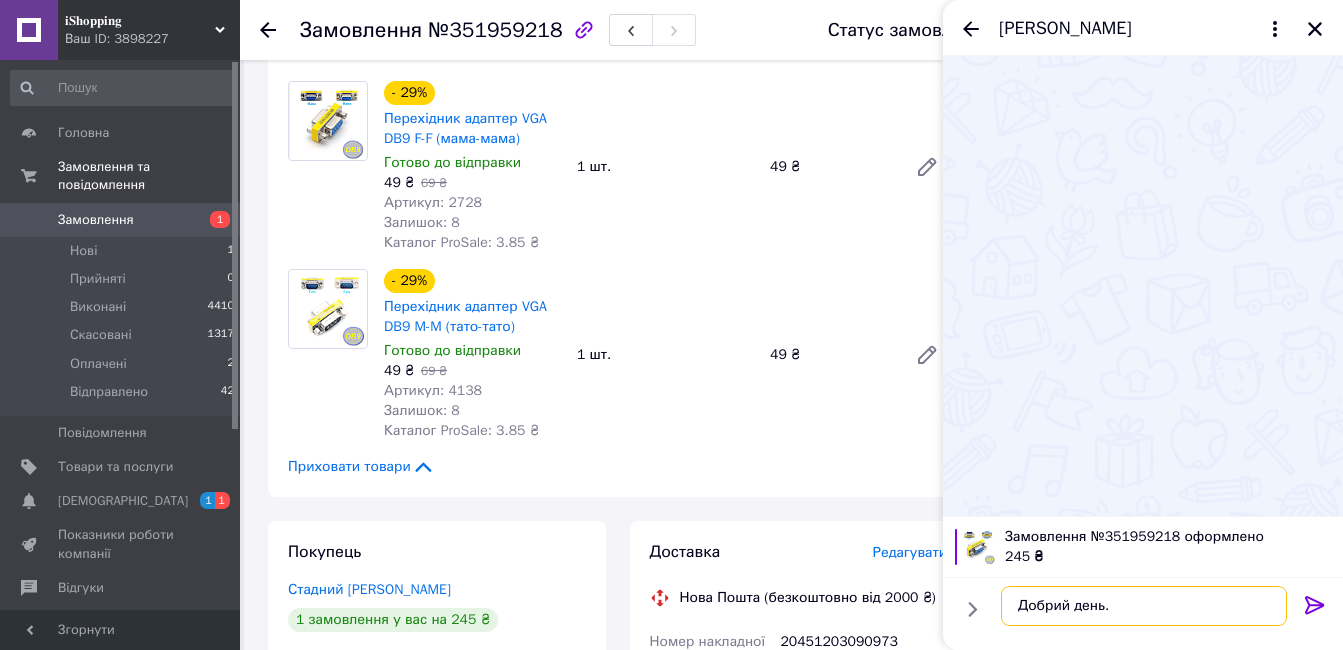 paste on "Номер накладної
20451203090973" 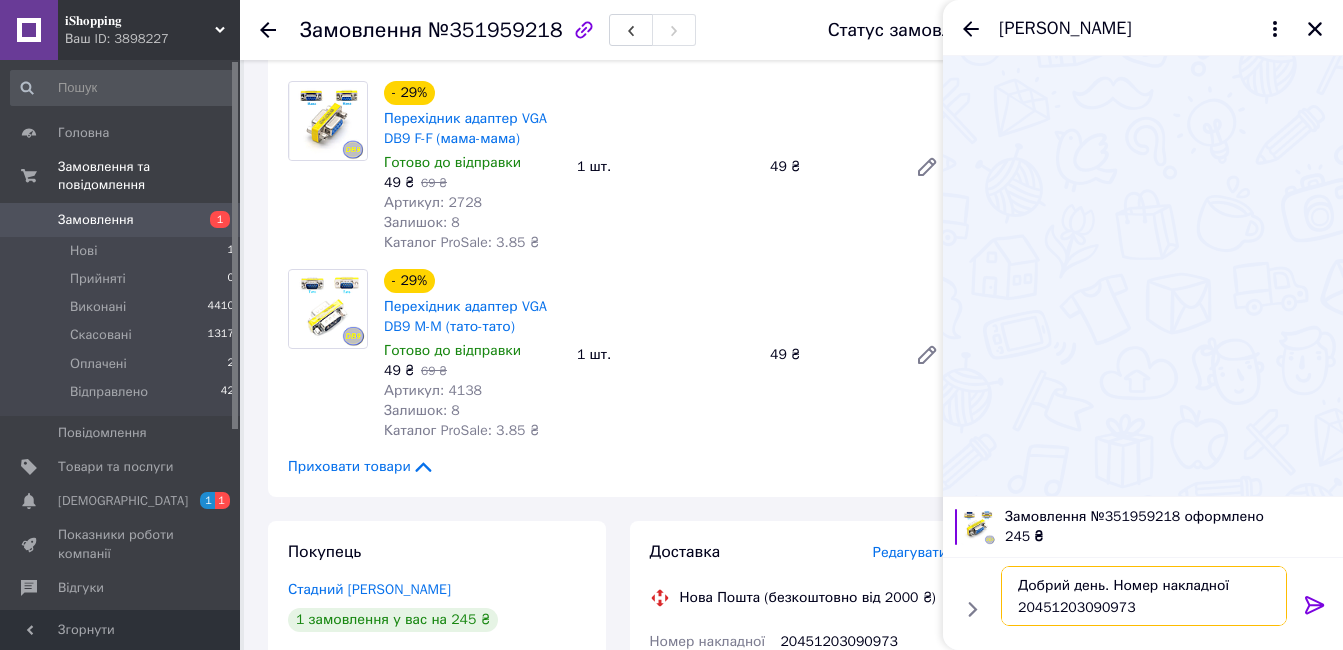type on "Добрий день. Номер накладної
20451203090973" 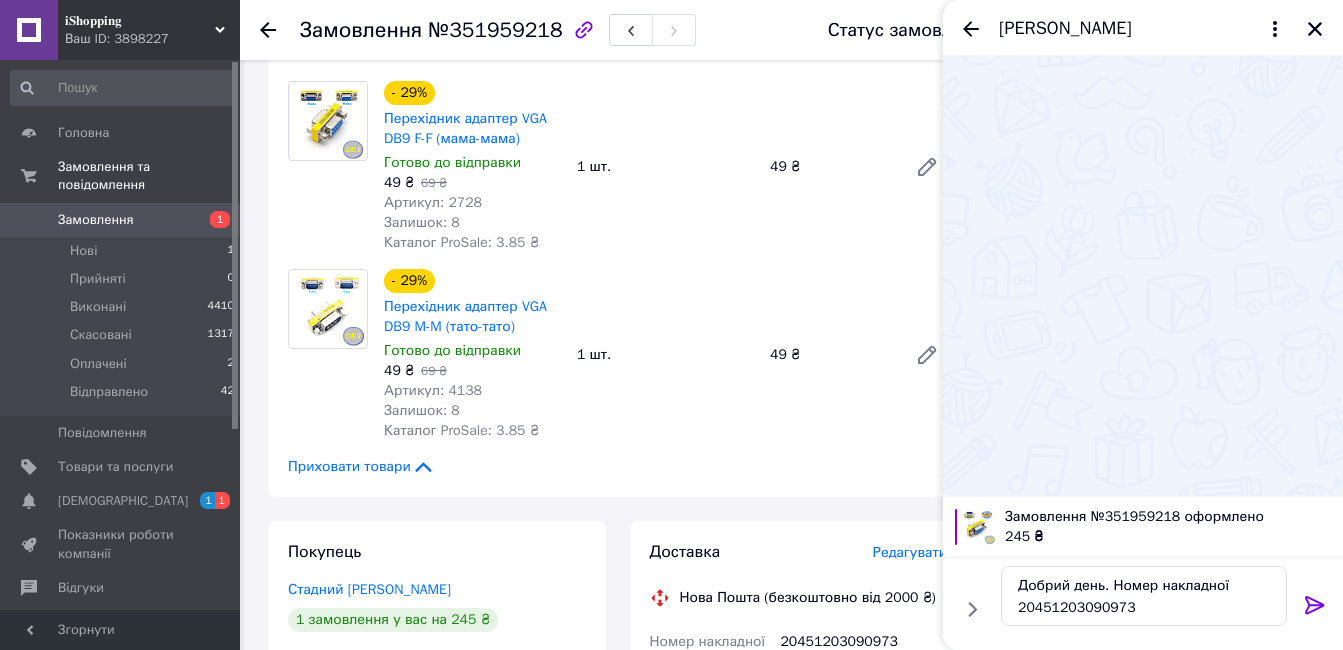 click 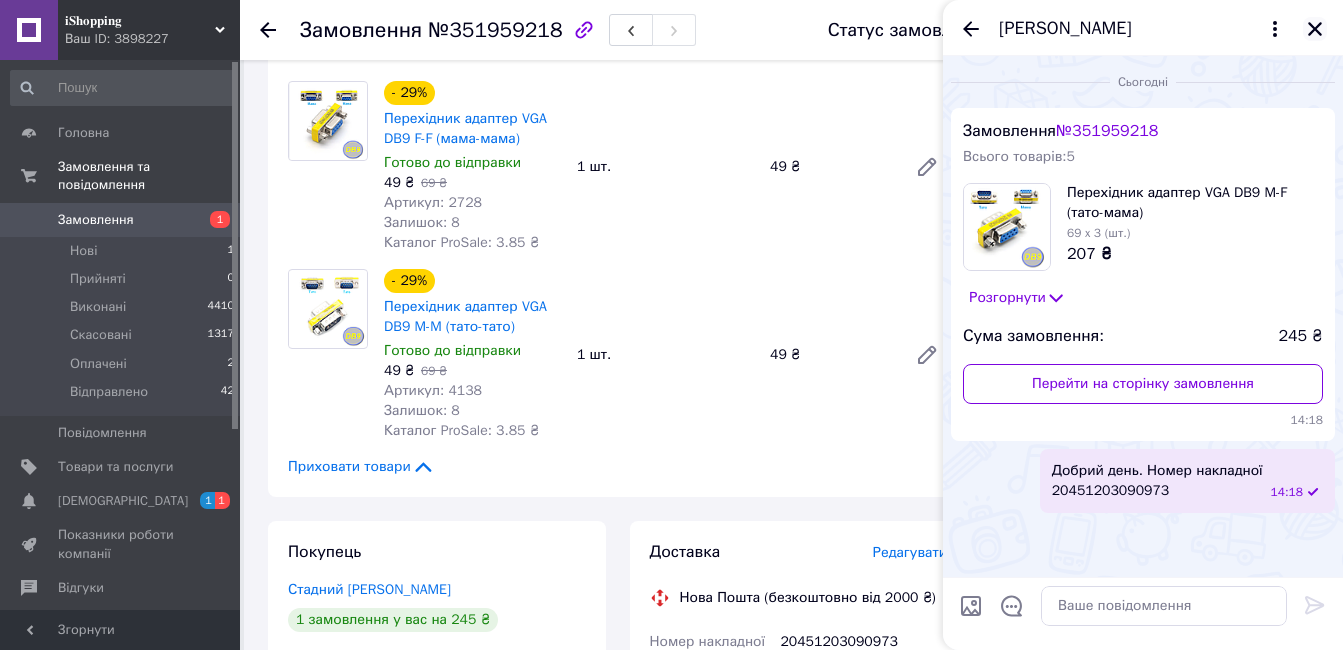 click 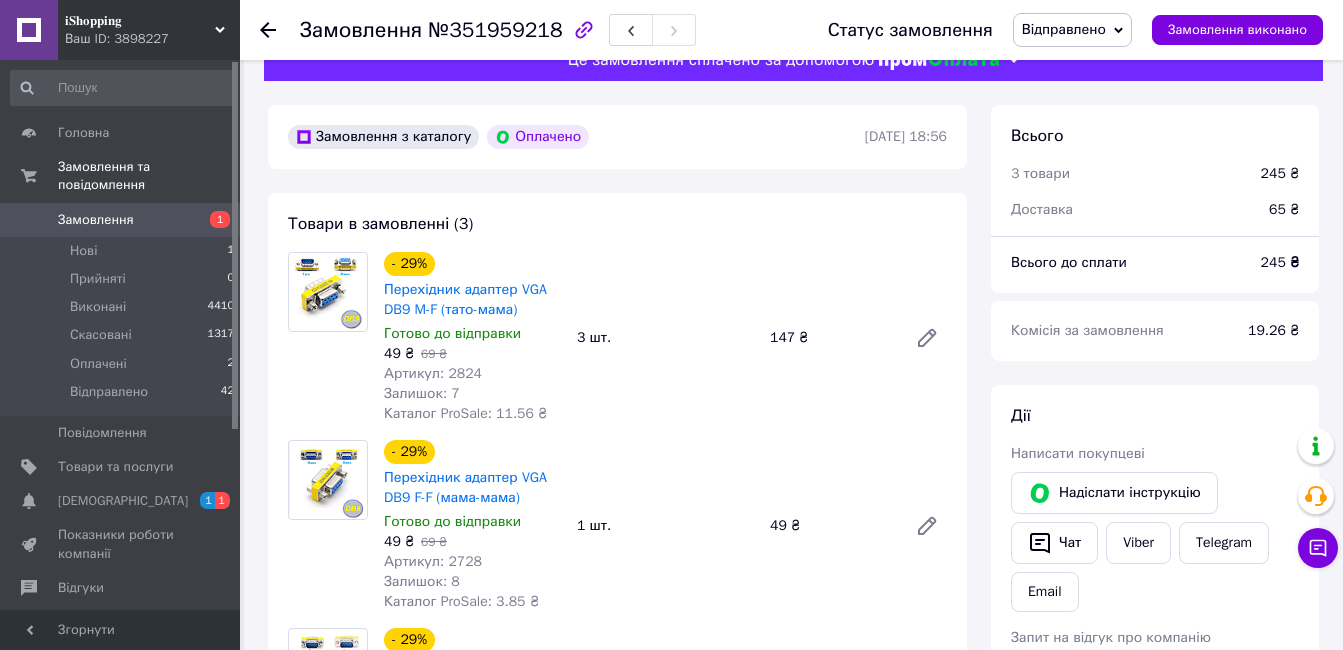 scroll, scrollTop: 0, scrollLeft: 0, axis: both 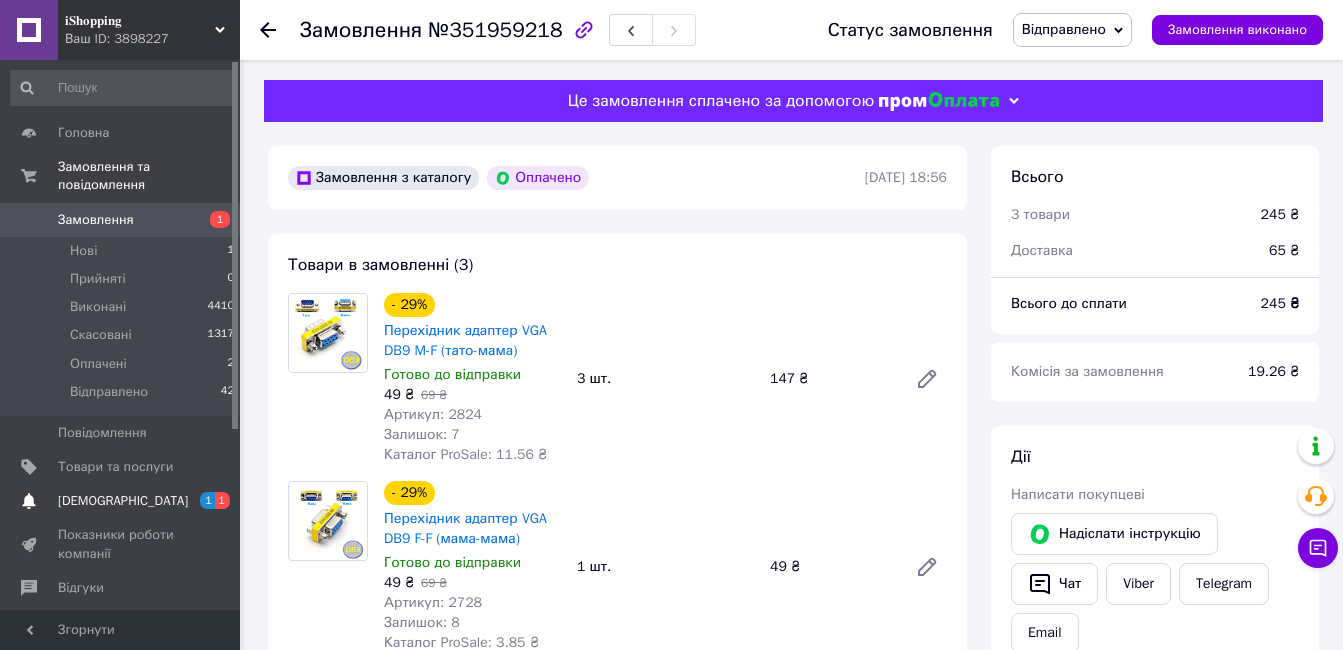 click on "[DEMOGRAPHIC_DATA]" at bounding box center [123, 501] 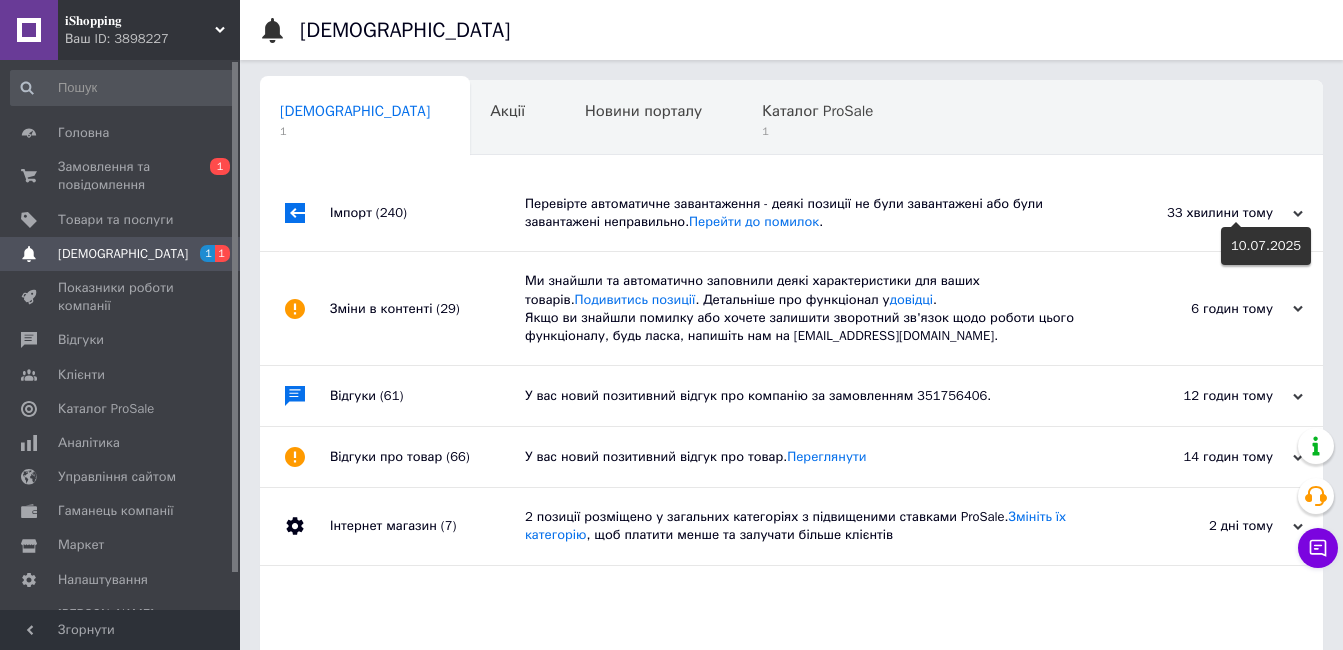 click on "33 хвилини тому" at bounding box center (1203, 213) 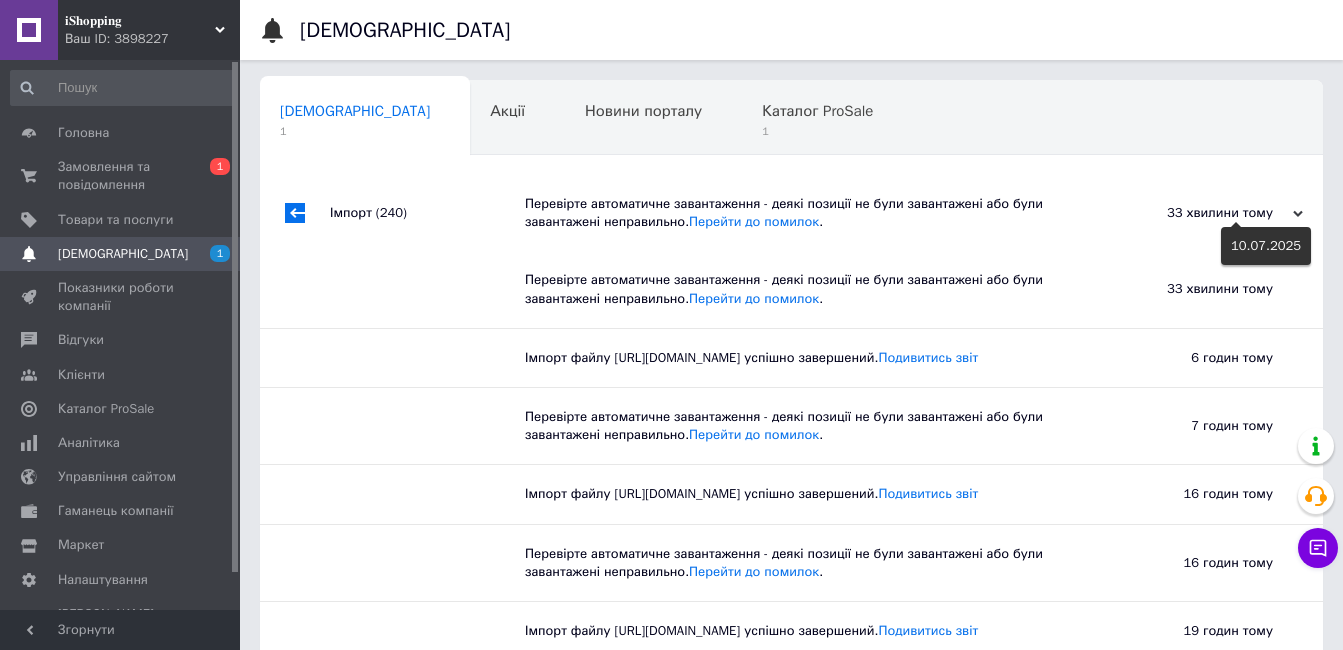 click on "33 хвилини тому" at bounding box center (1203, 213) 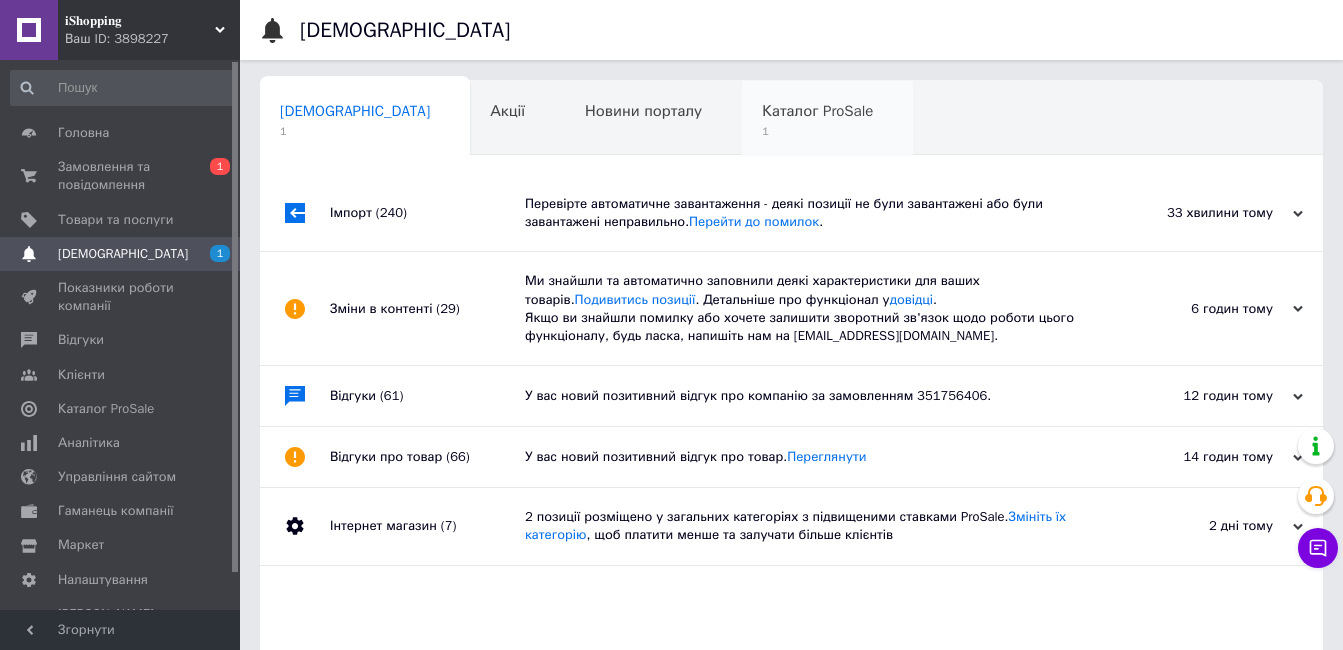 click on "Каталог ProSale 1" at bounding box center [827, 119] 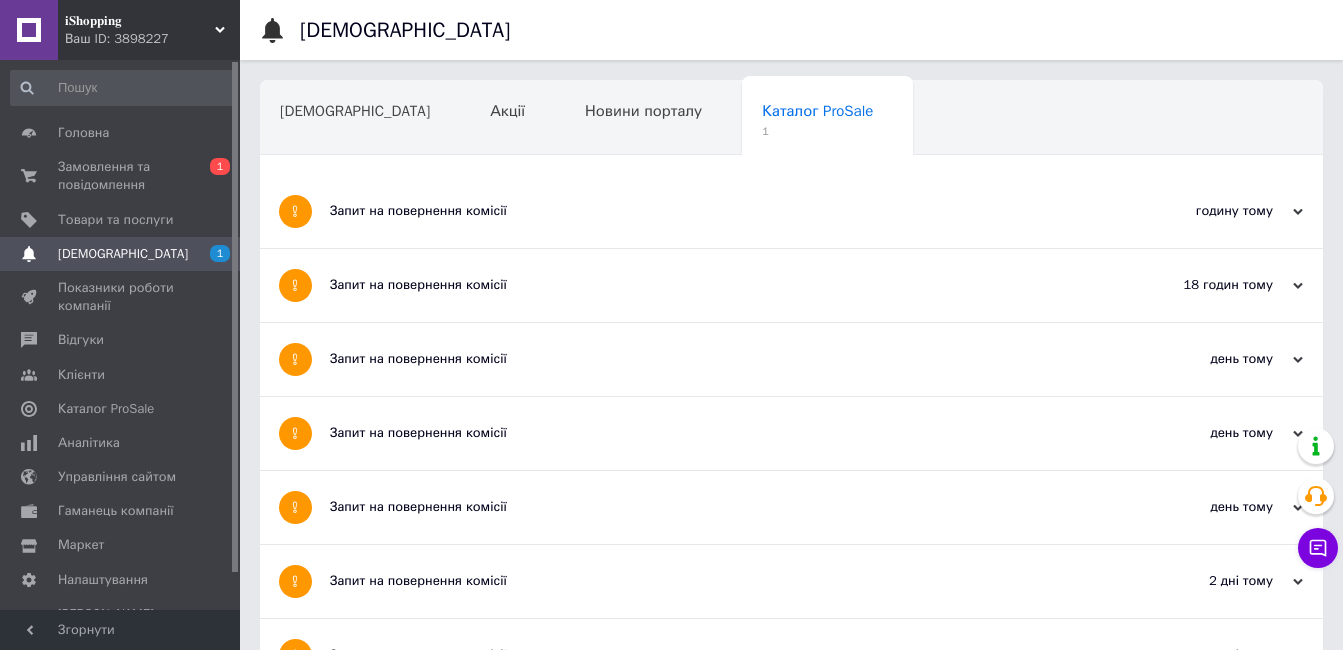 click on "Запит на повернення комісії" at bounding box center (716, 211) 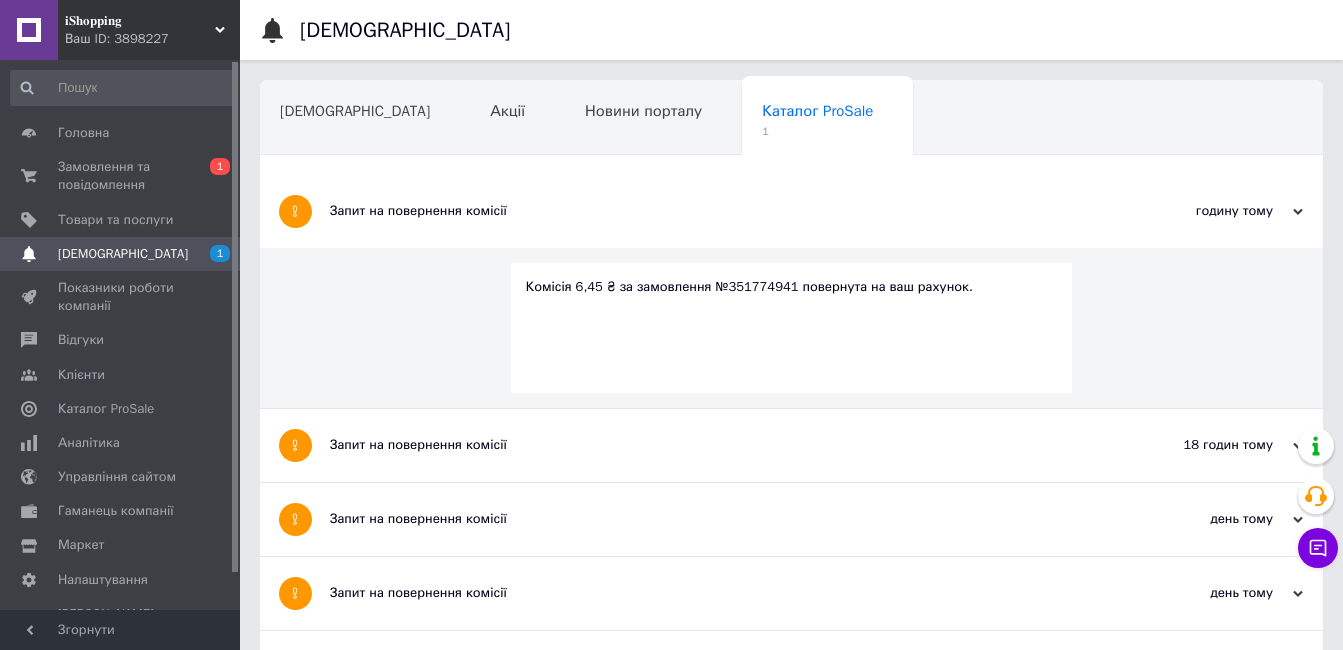 click on "Запит на повернення комісії" at bounding box center [716, 211] 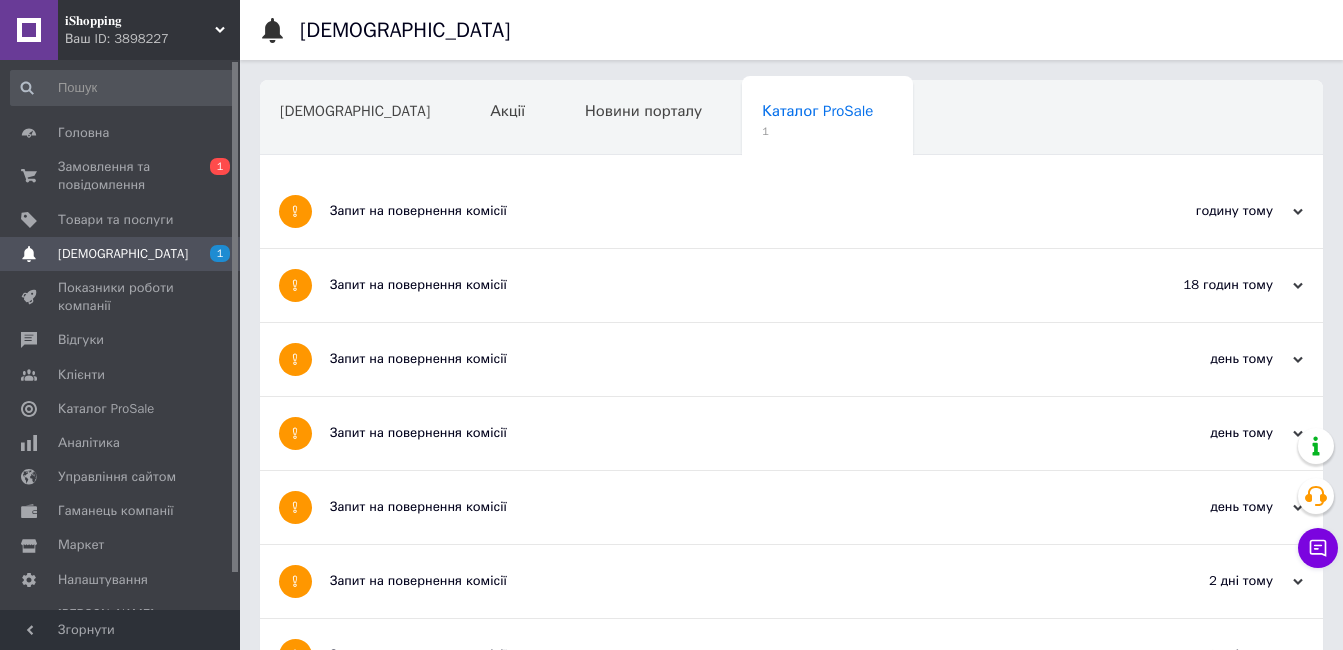 click on "Запит на повернення комісії" at bounding box center (716, 211) 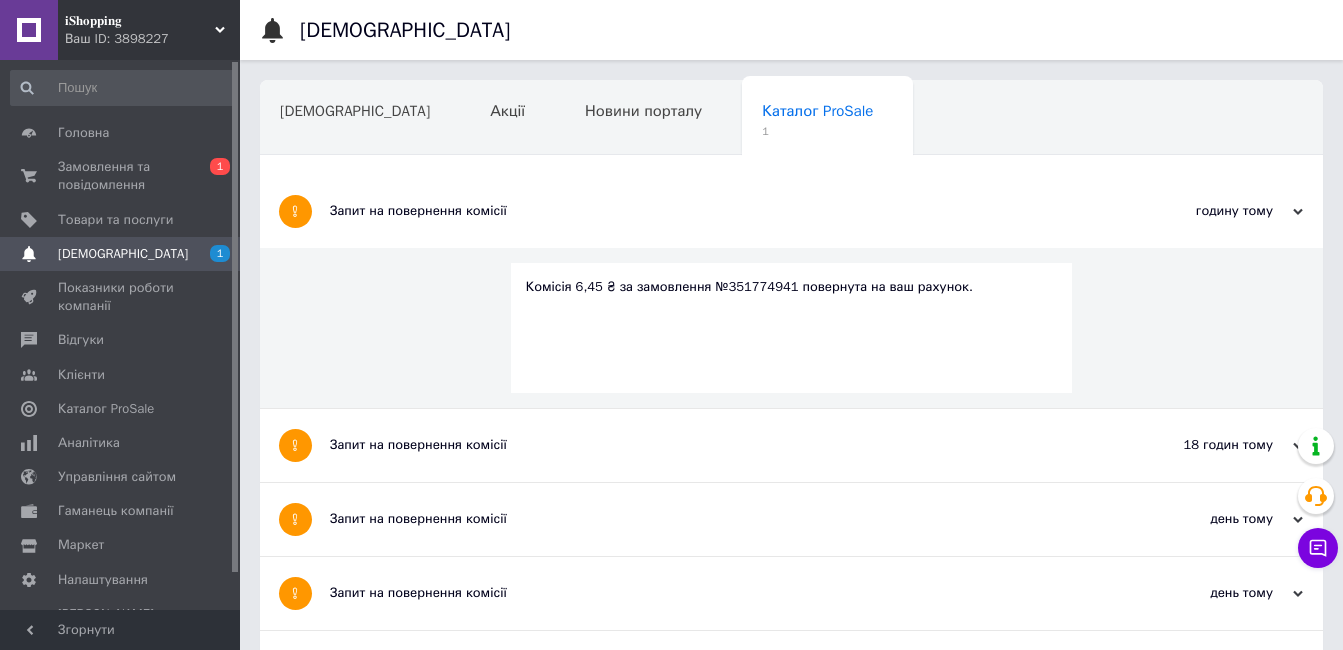 click on "Запит на повернення комісії" at bounding box center (716, 211) 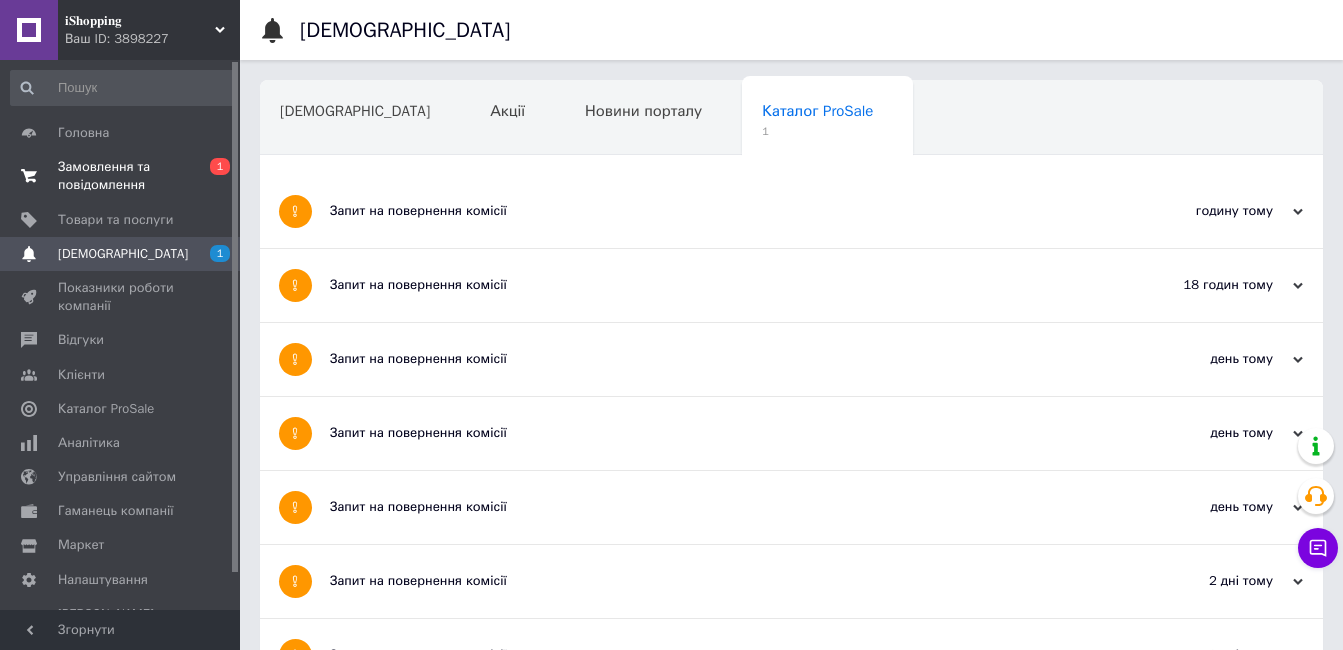 click on "Замовлення та повідомлення" at bounding box center (121, 176) 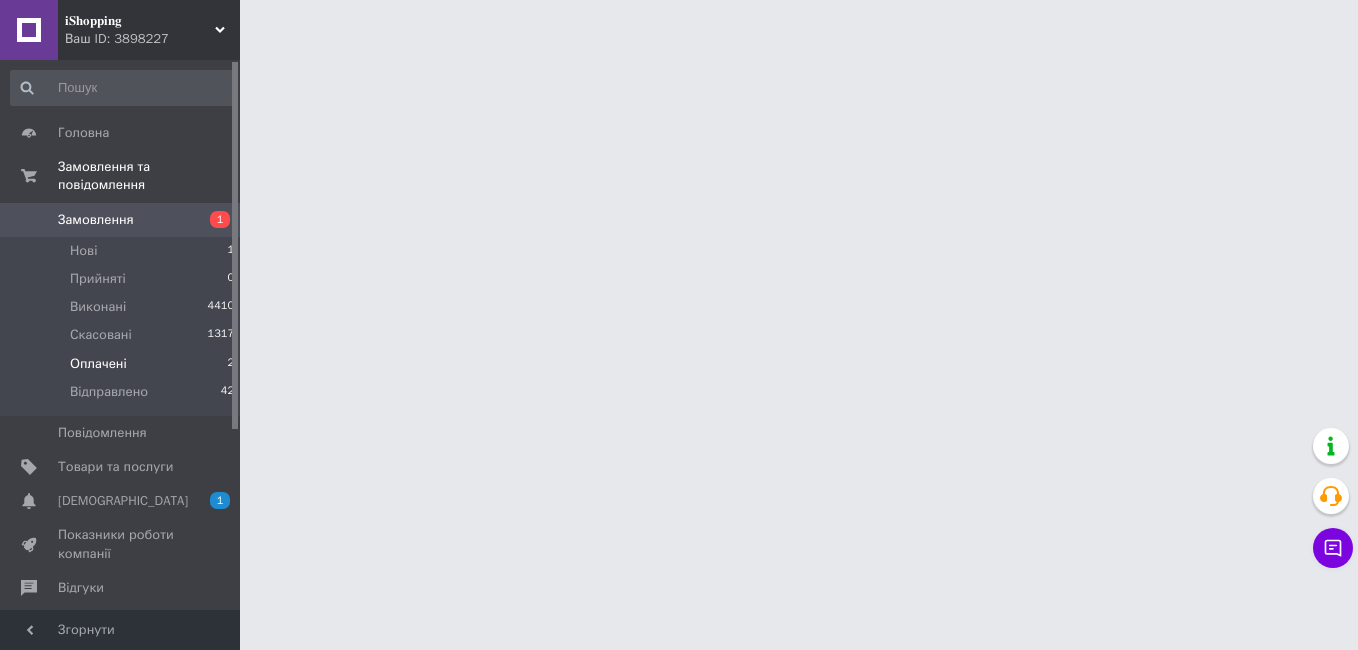 click on "Оплачені" at bounding box center (98, 364) 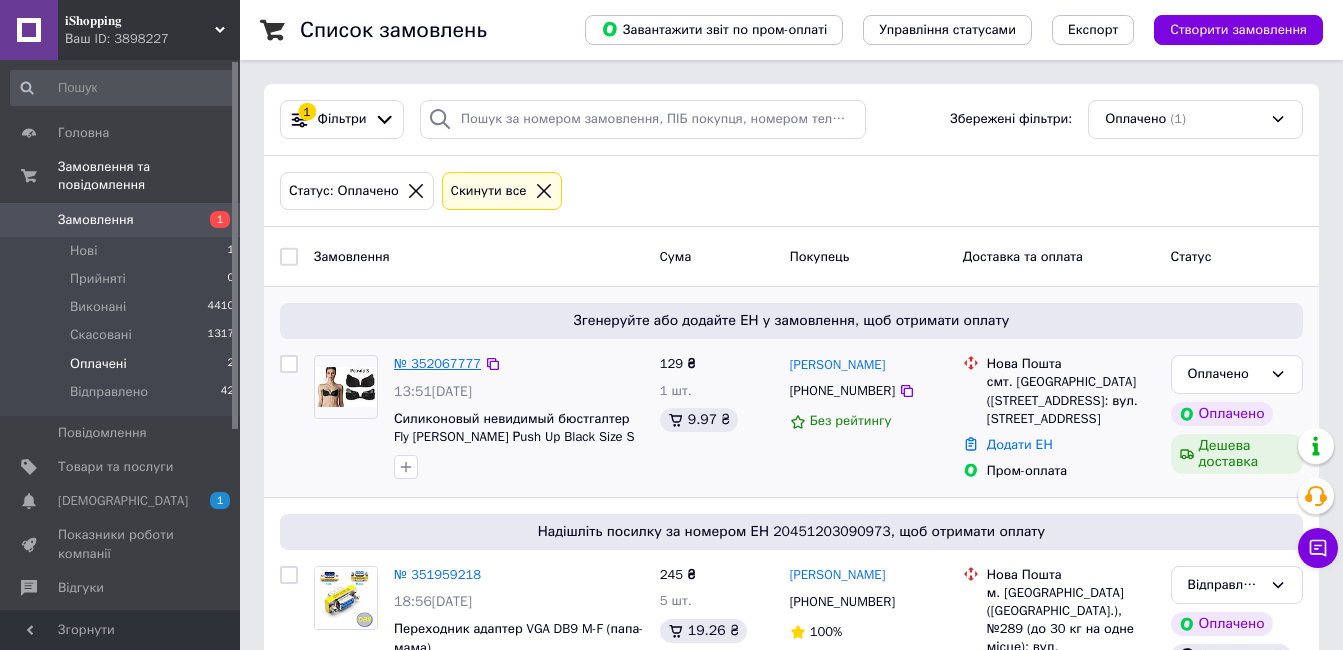 click on "№ 352067777" at bounding box center [437, 363] 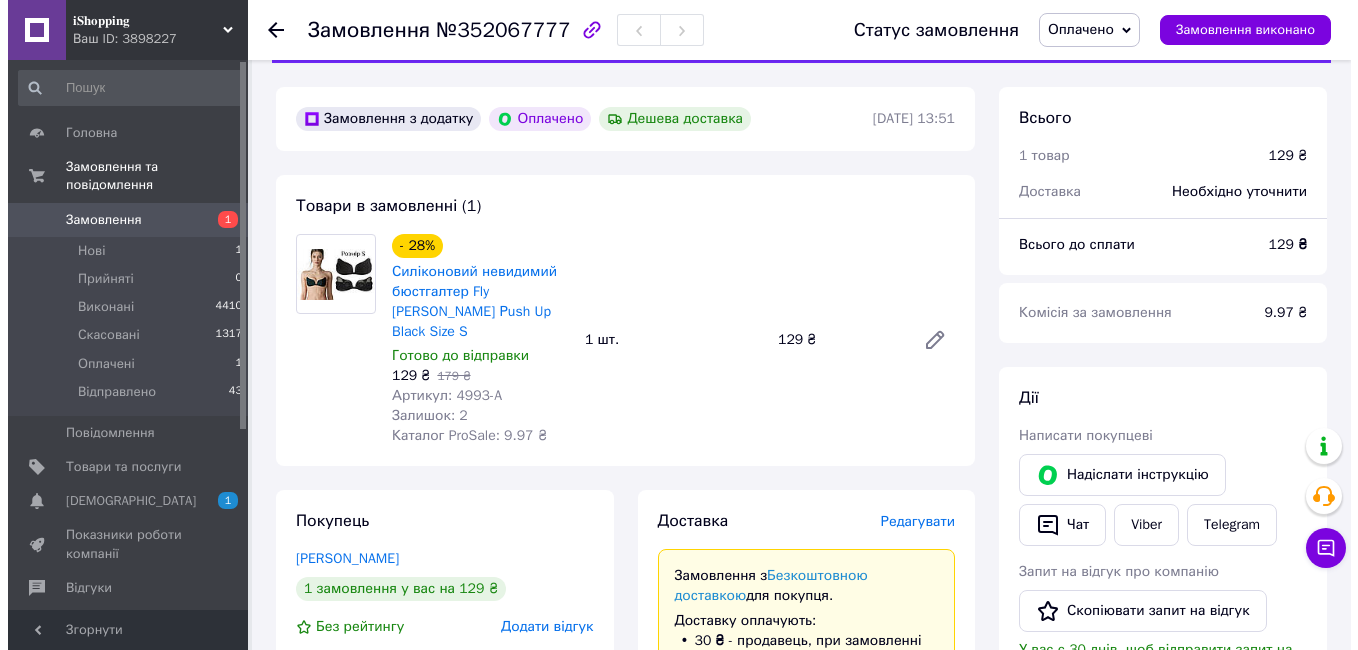 scroll, scrollTop: 100, scrollLeft: 0, axis: vertical 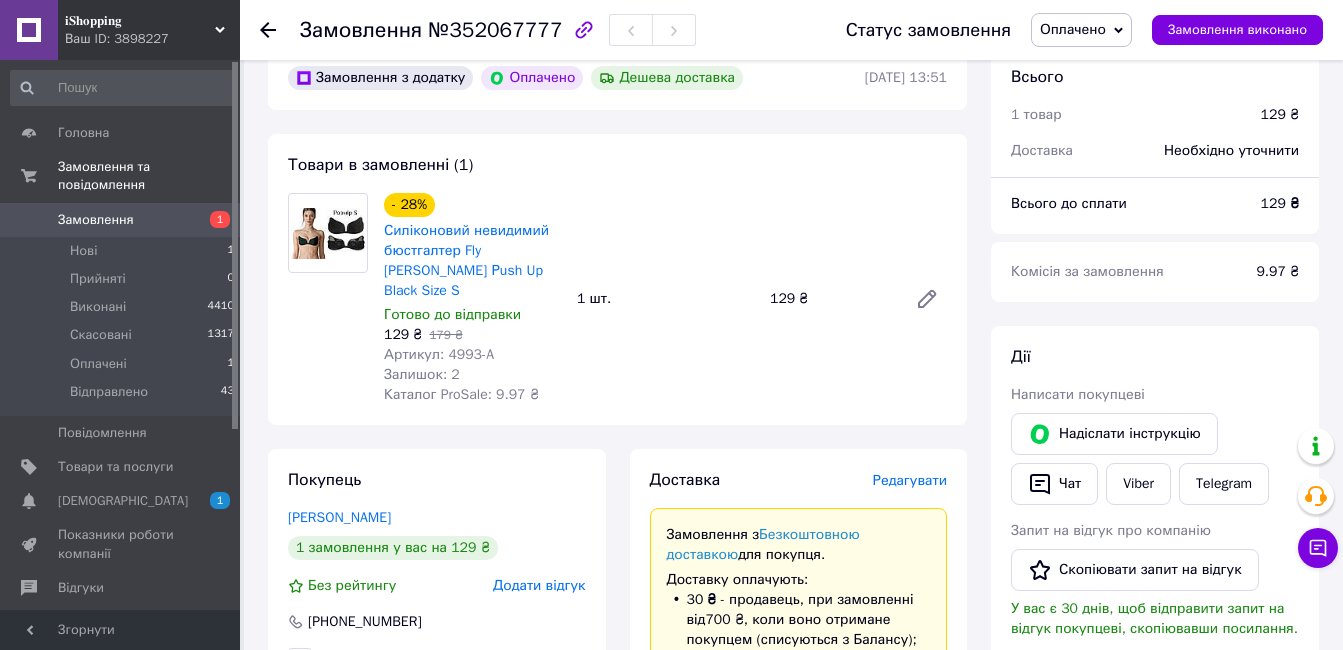 click on "Редагувати" at bounding box center (910, 480) 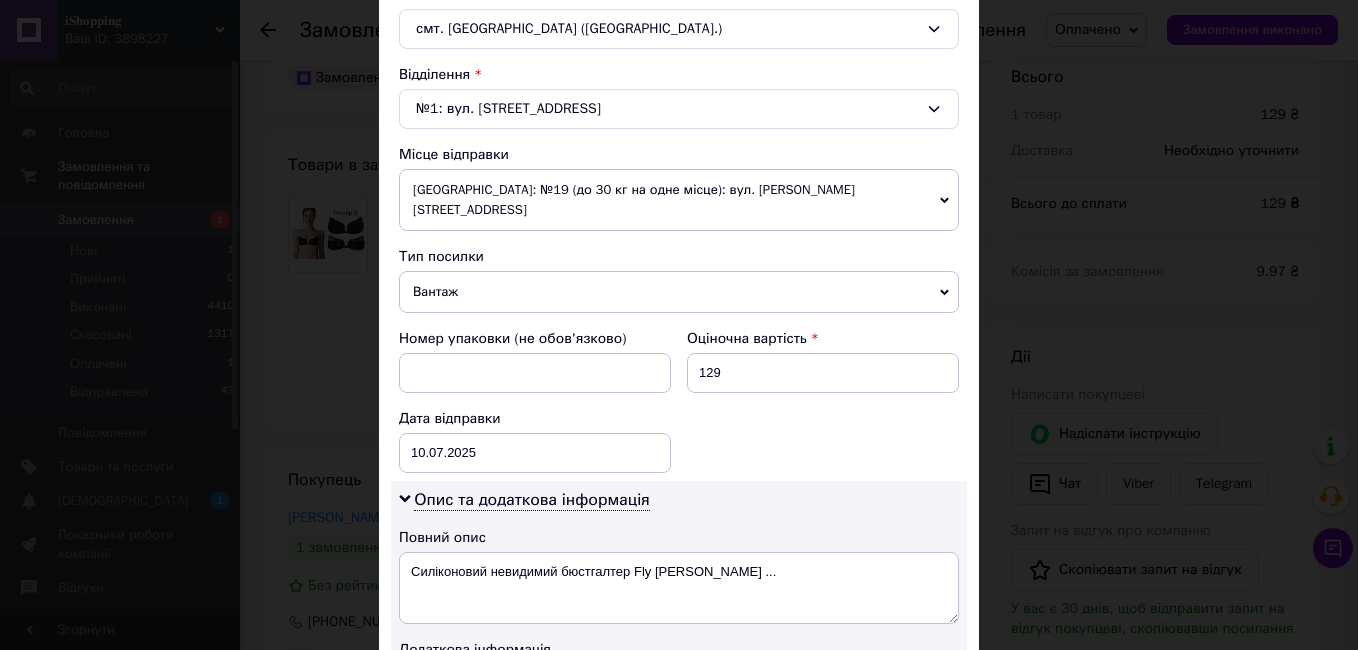 scroll, scrollTop: 700, scrollLeft: 0, axis: vertical 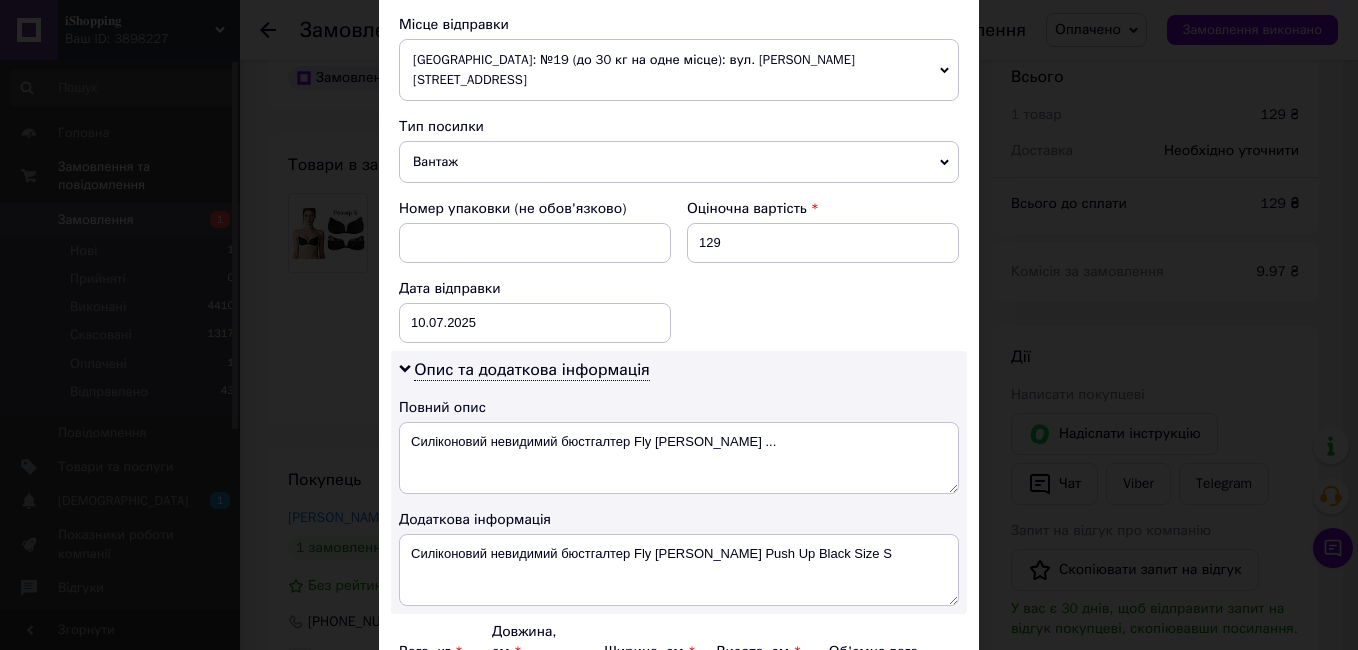 click on "Вантаж" at bounding box center (679, 162) 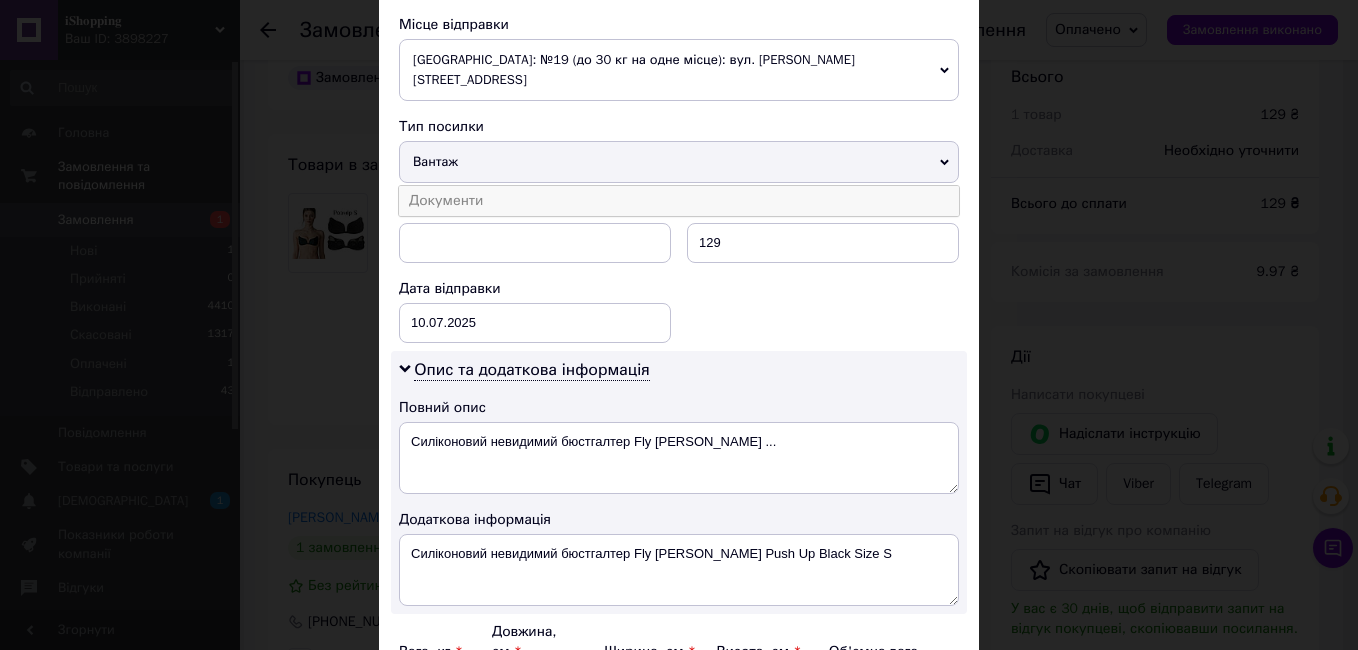click on "Документи" at bounding box center (679, 201) 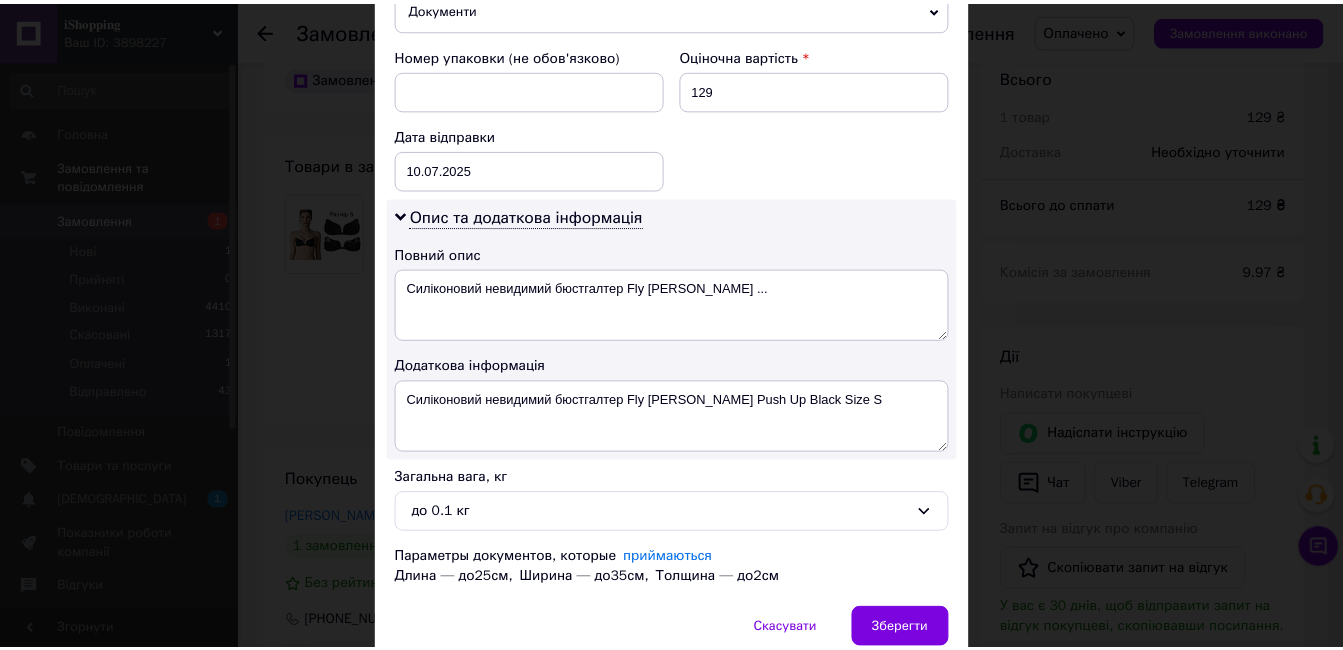 scroll, scrollTop: 900, scrollLeft: 0, axis: vertical 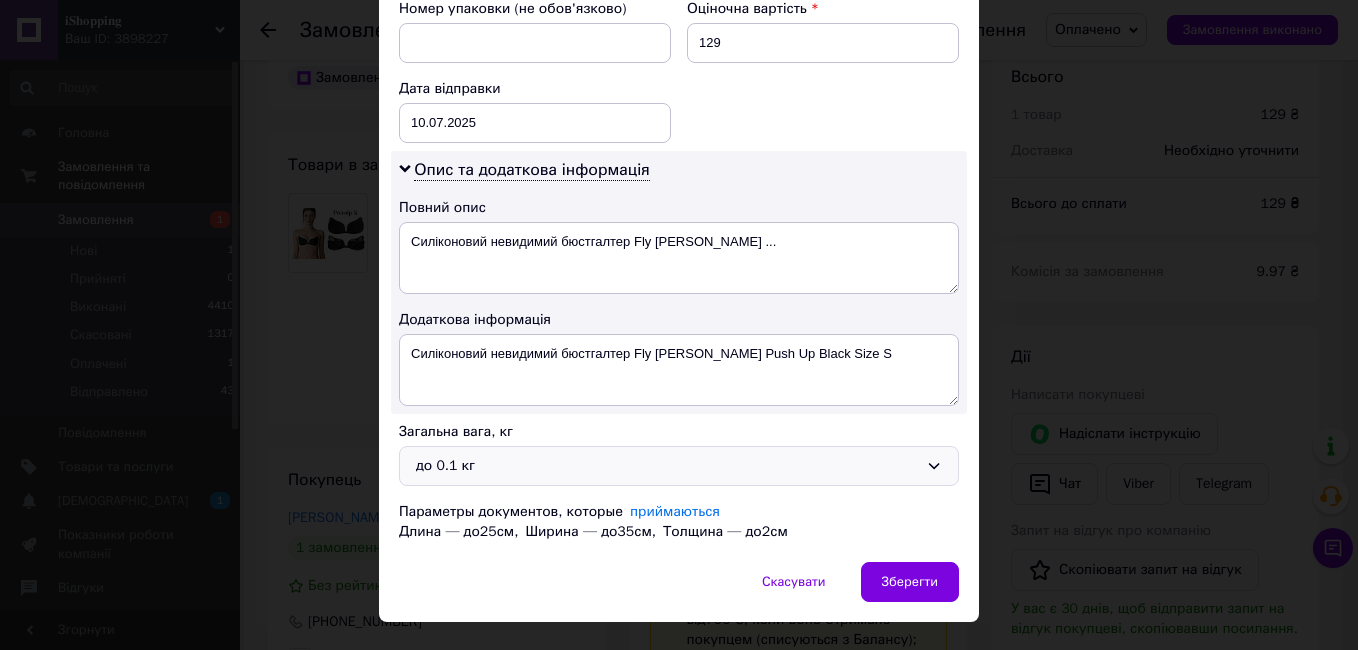 click on "до 0.1 кг" at bounding box center [679, 466] 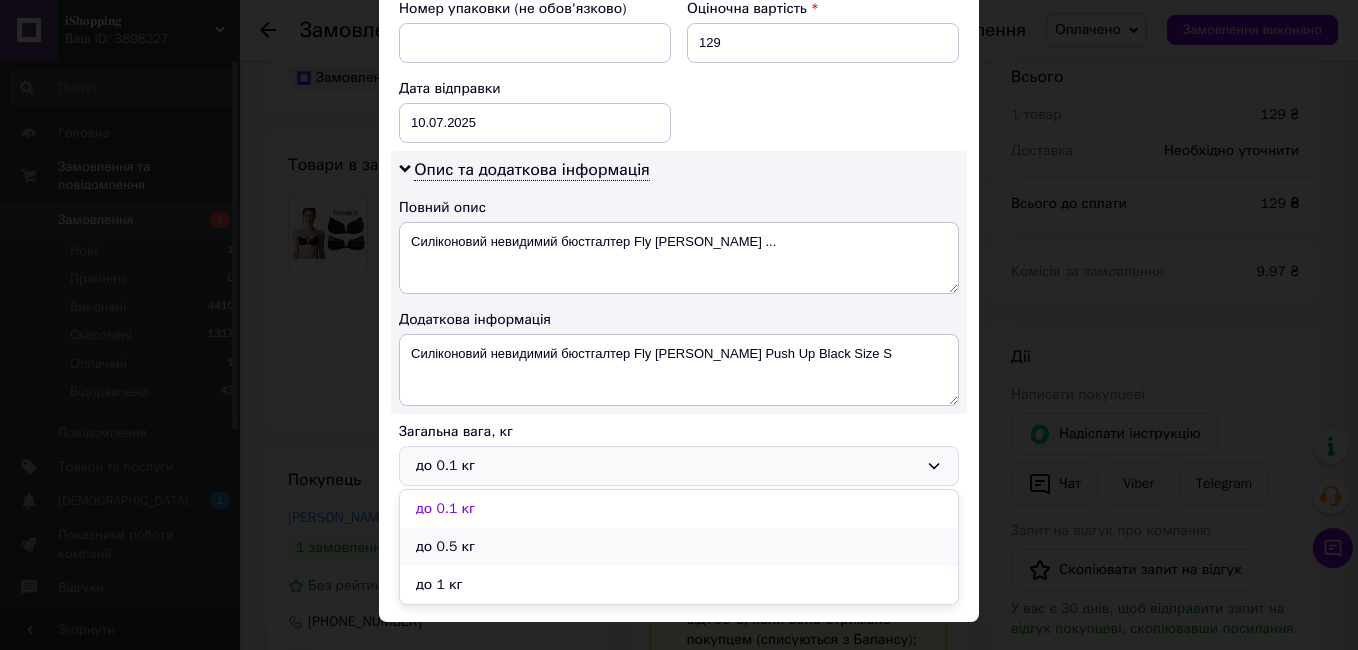 click on "до 0.5 кг" at bounding box center (679, 547) 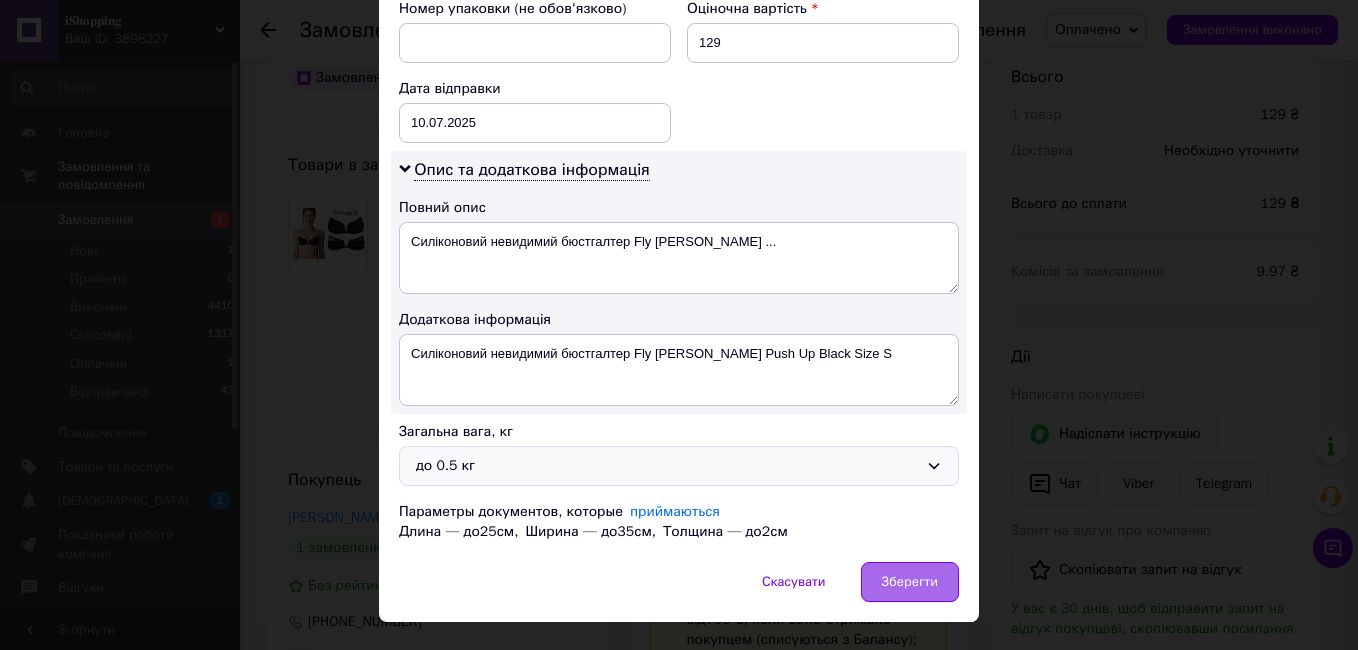 click on "Зберегти" at bounding box center [910, 582] 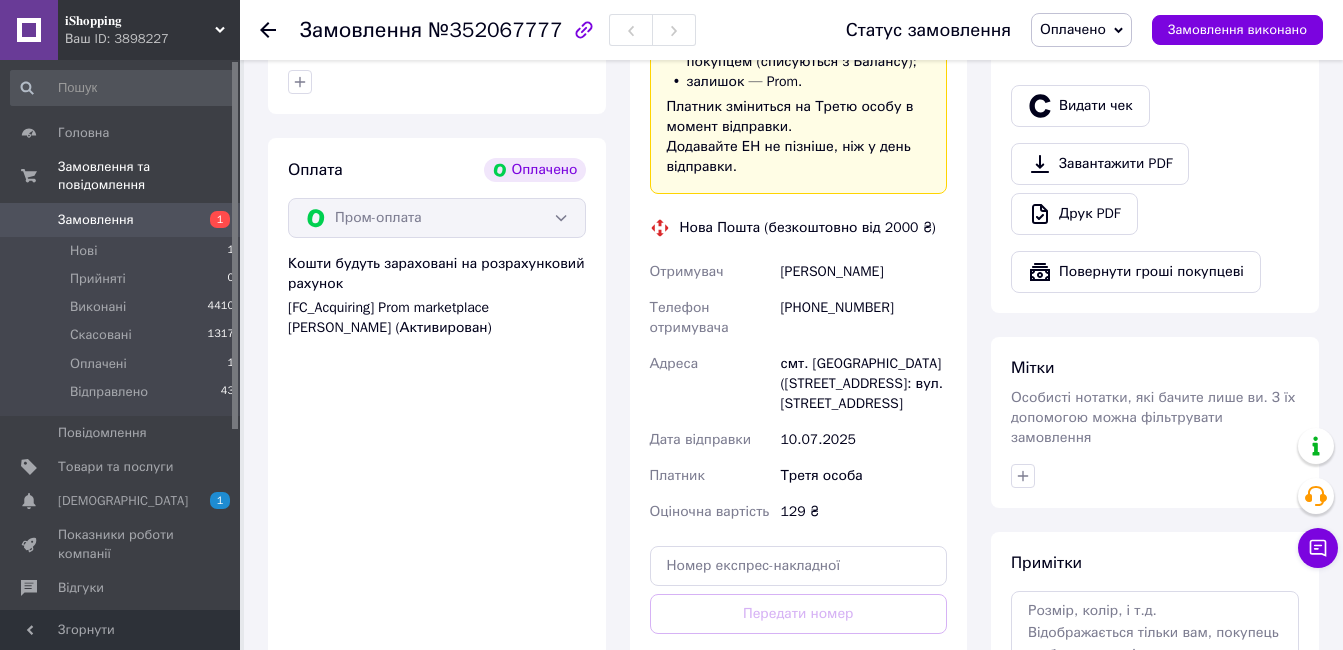 scroll, scrollTop: 900, scrollLeft: 0, axis: vertical 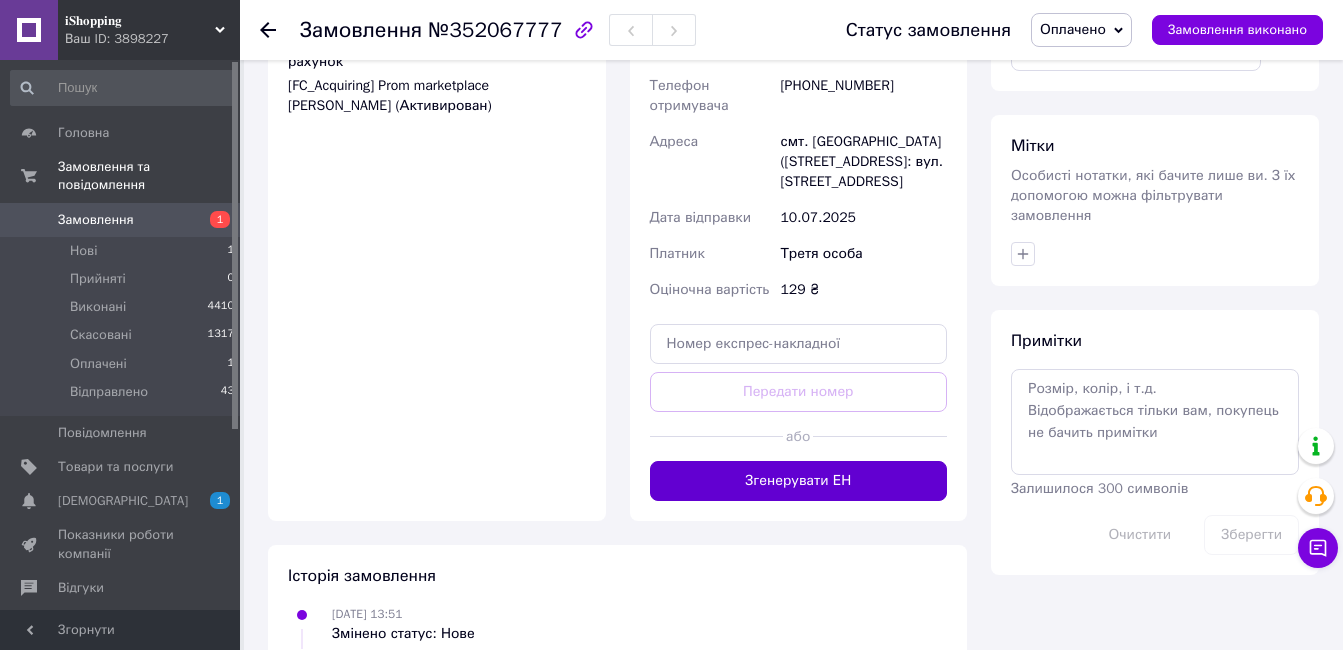click on "Згенерувати ЕН" at bounding box center (799, 481) 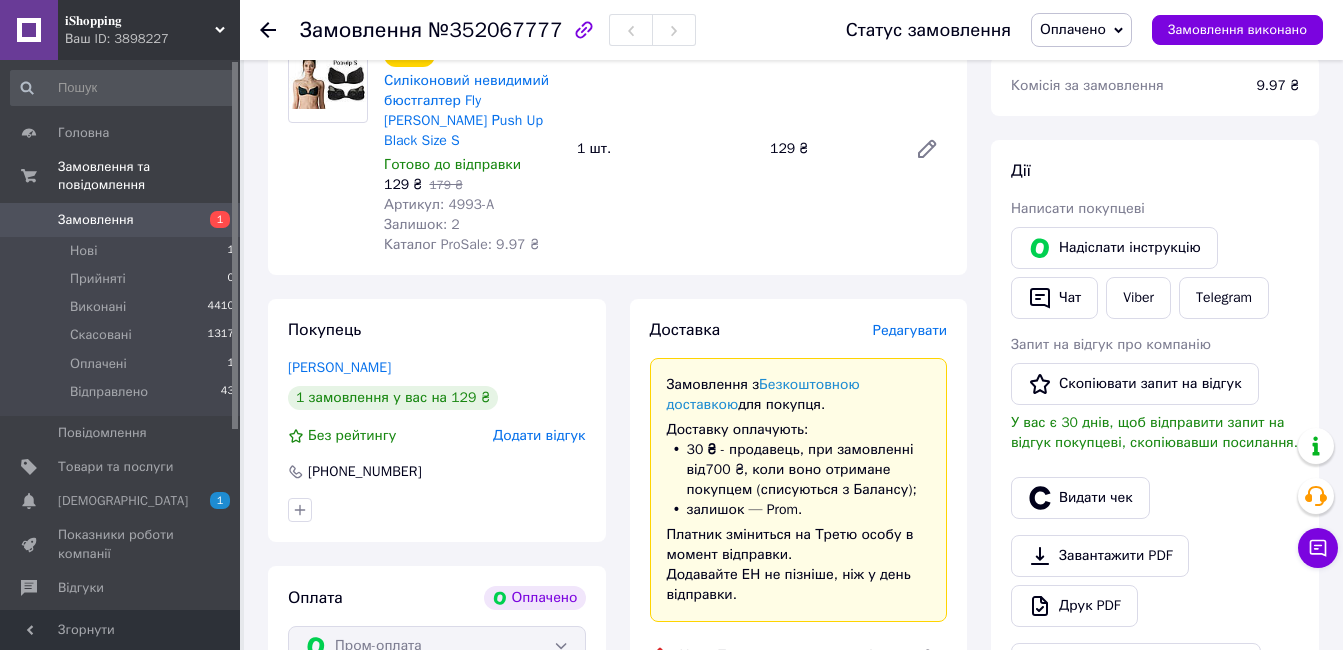 scroll, scrollTop: 700, scrollLeft: 0, axis: vertical 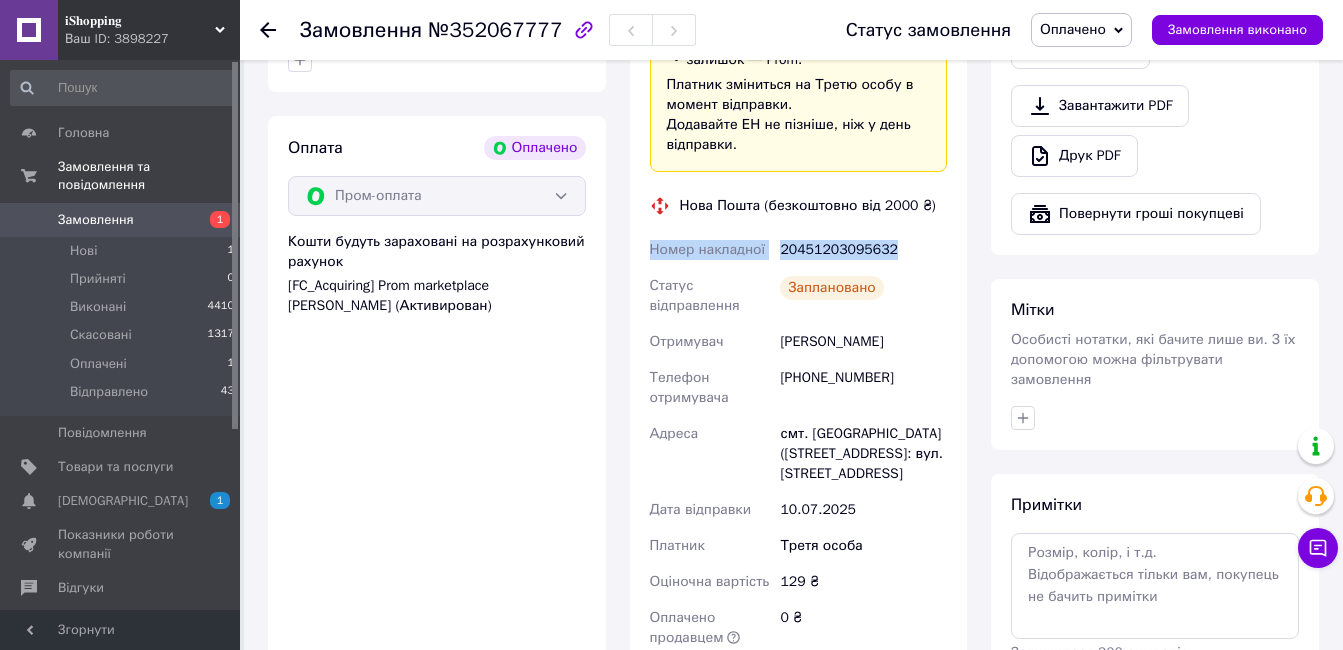 drag, startPoint x: 648, startPoint y: 235, endPoint x: 892, endPoint y: 237, distance: 244.0082 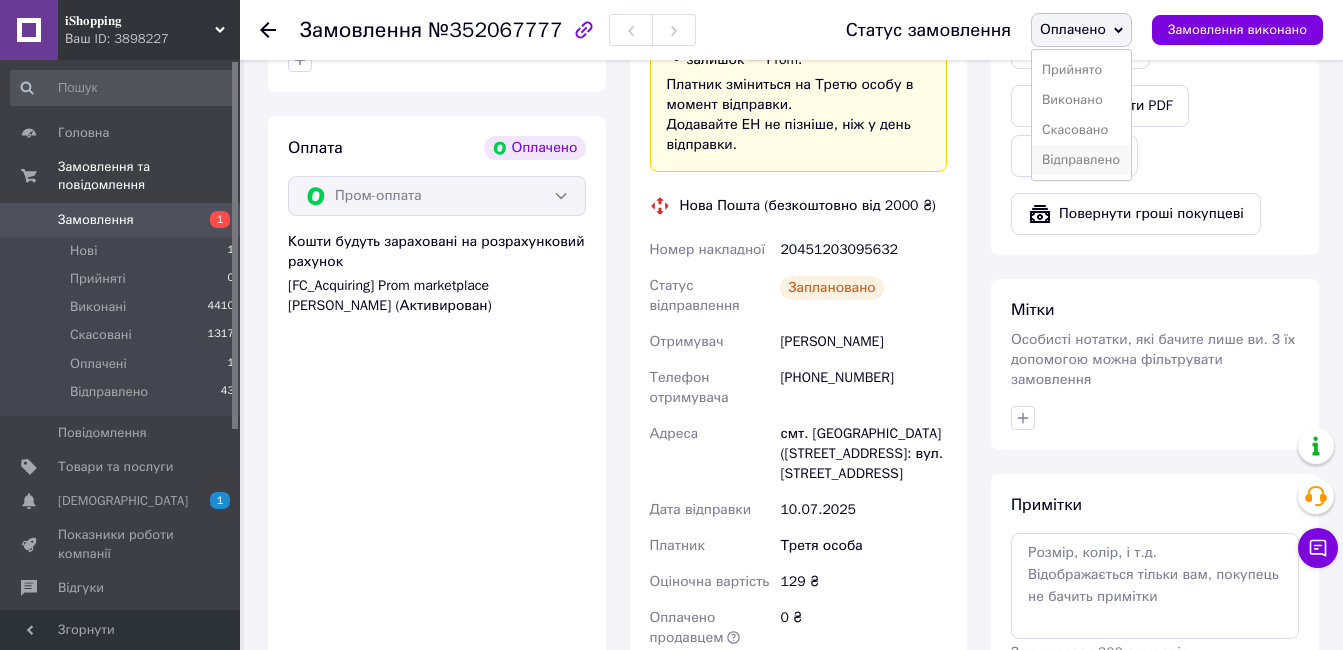 click on "Відправлено" at bounding box center (1081, 160) 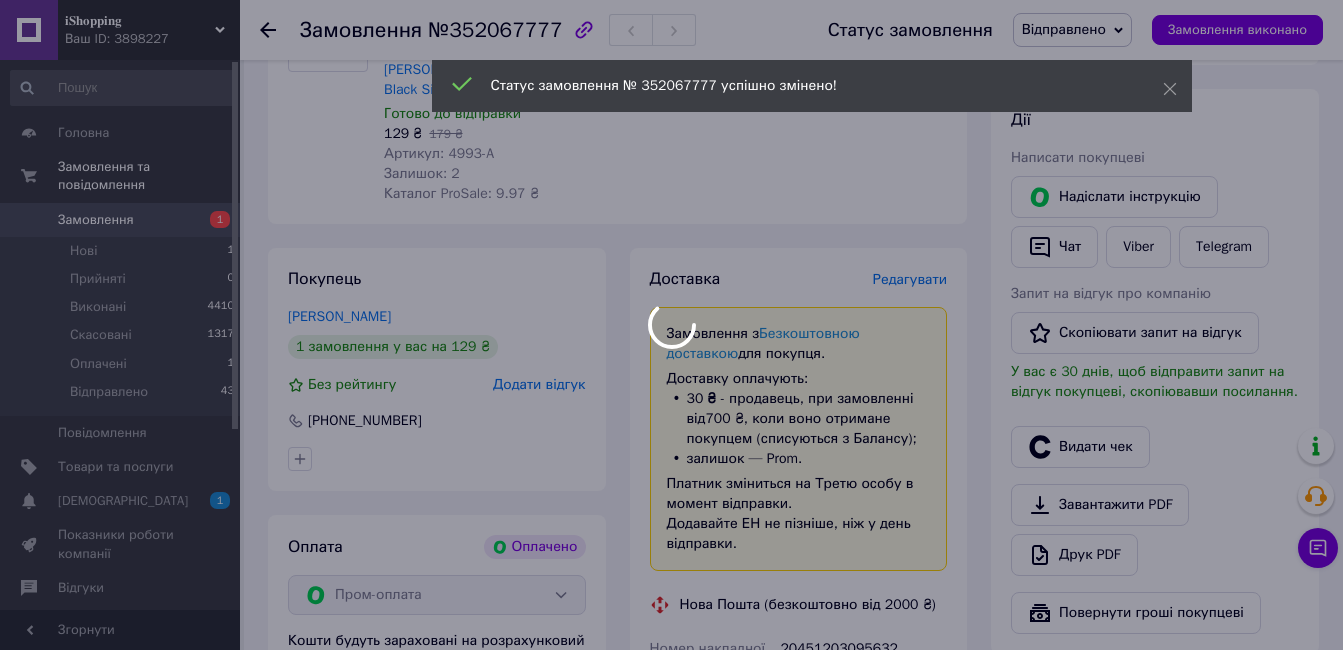scroll, scrollTop: 300, scrollLeft: 0, axis: vertical 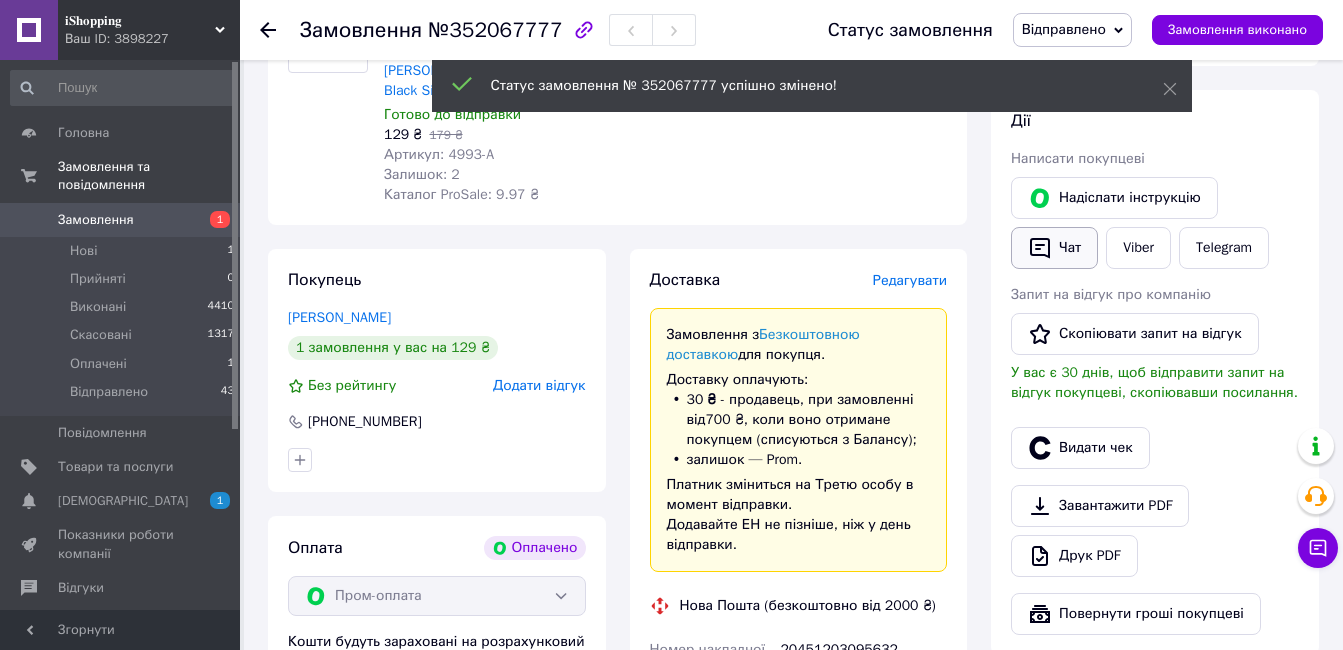 click on "Чат" at bounding box center [1054, 248] 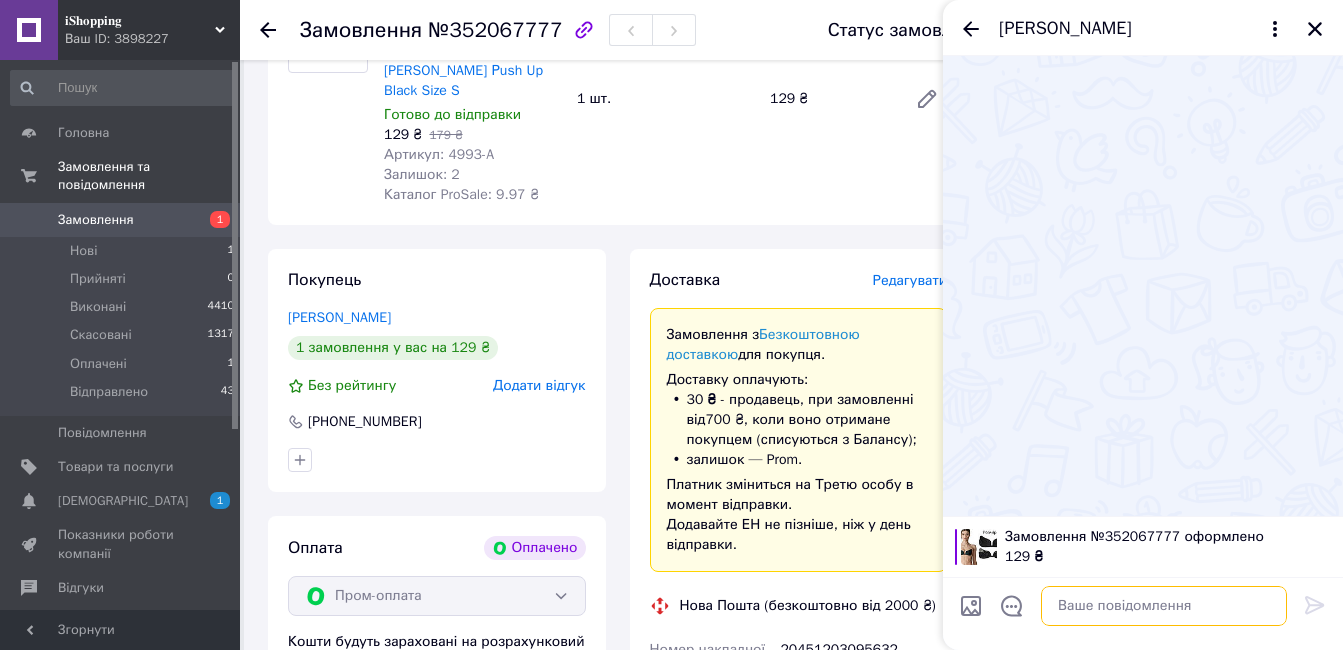 click at bounding box center [1164, 606] 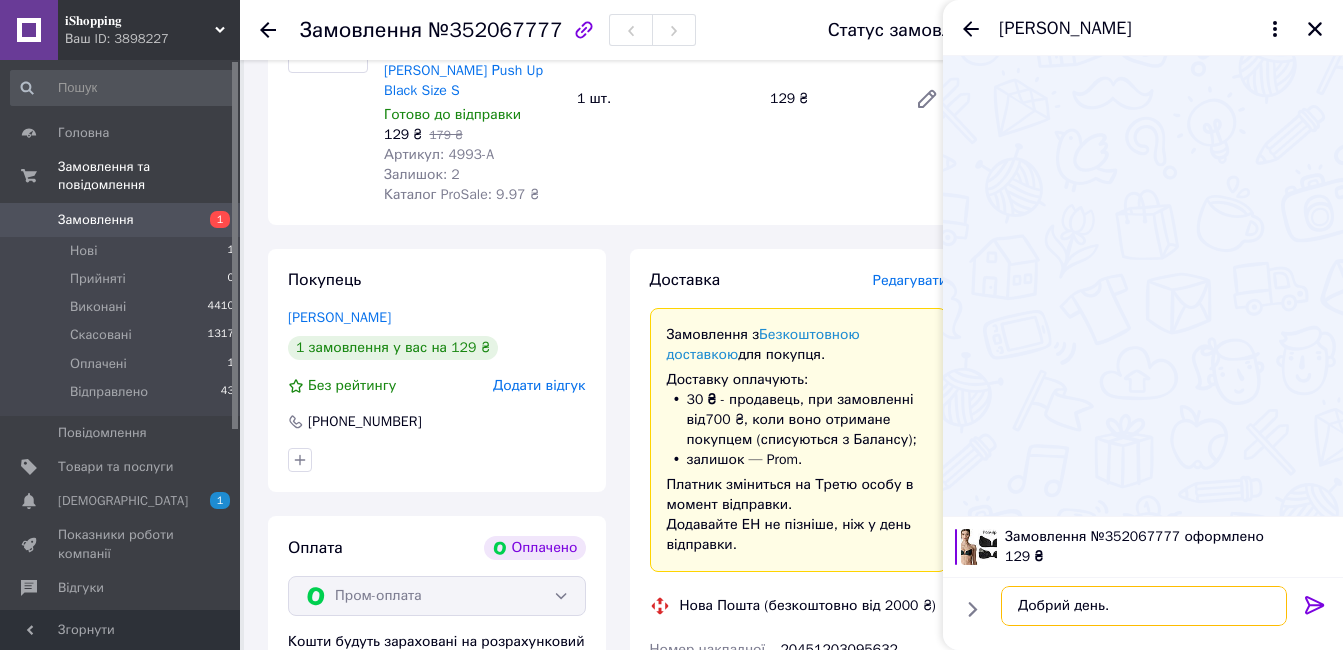 paste on "Номер накладної
20451203095632" 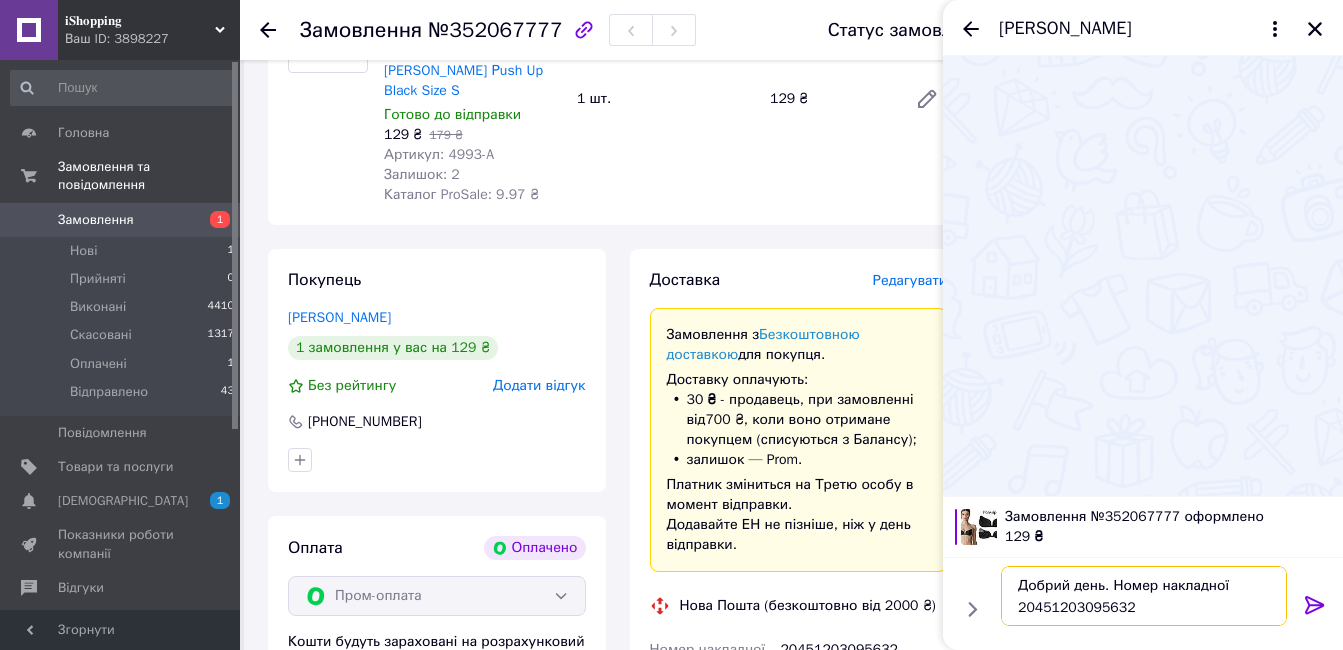 type on "Добрий день. Номер накладної
20451203095632" 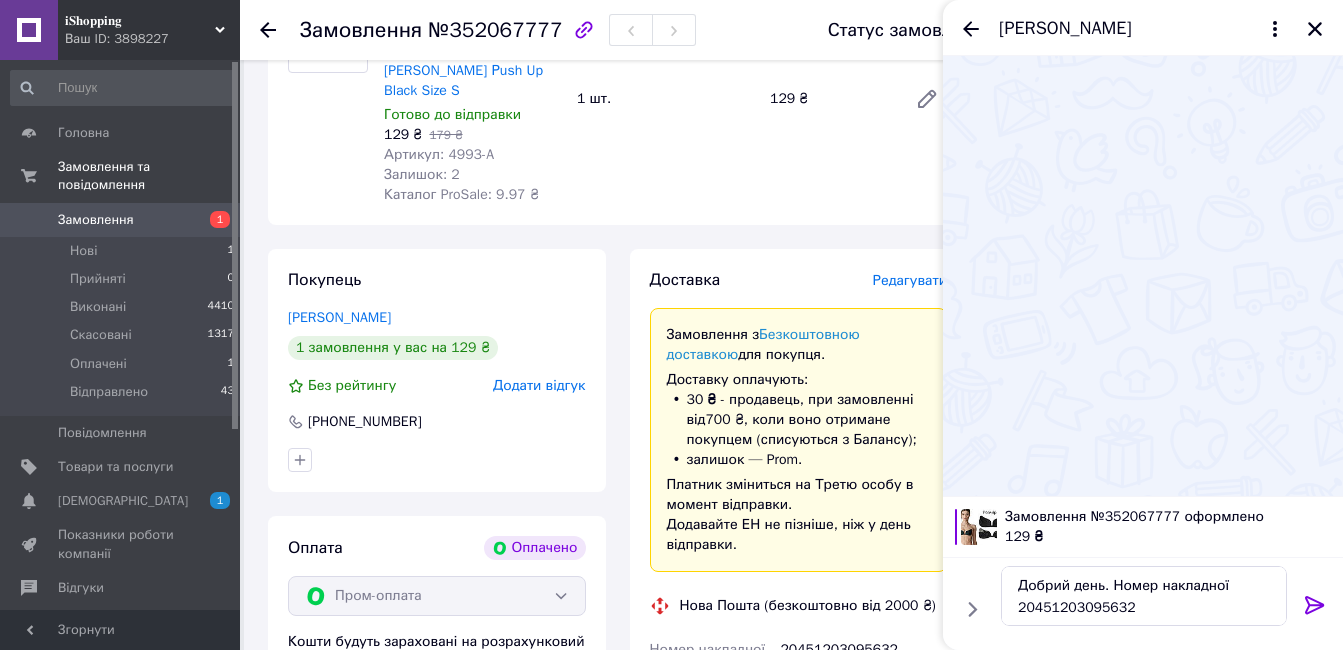 click 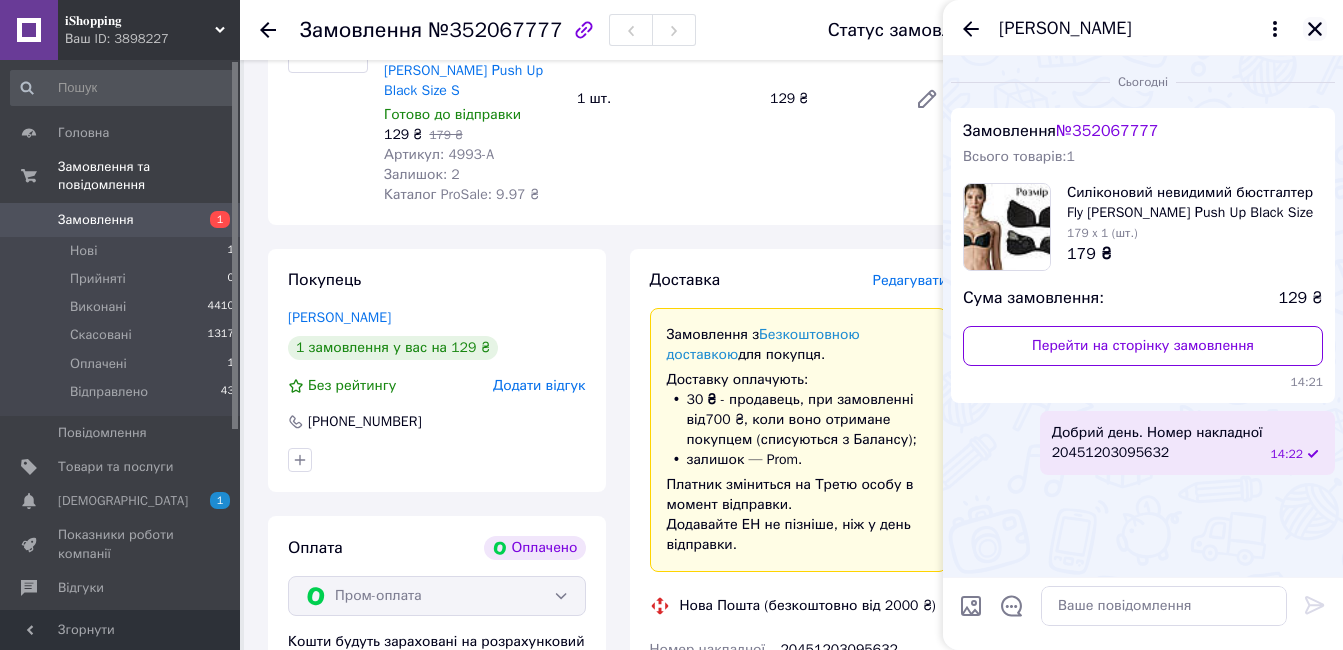 click 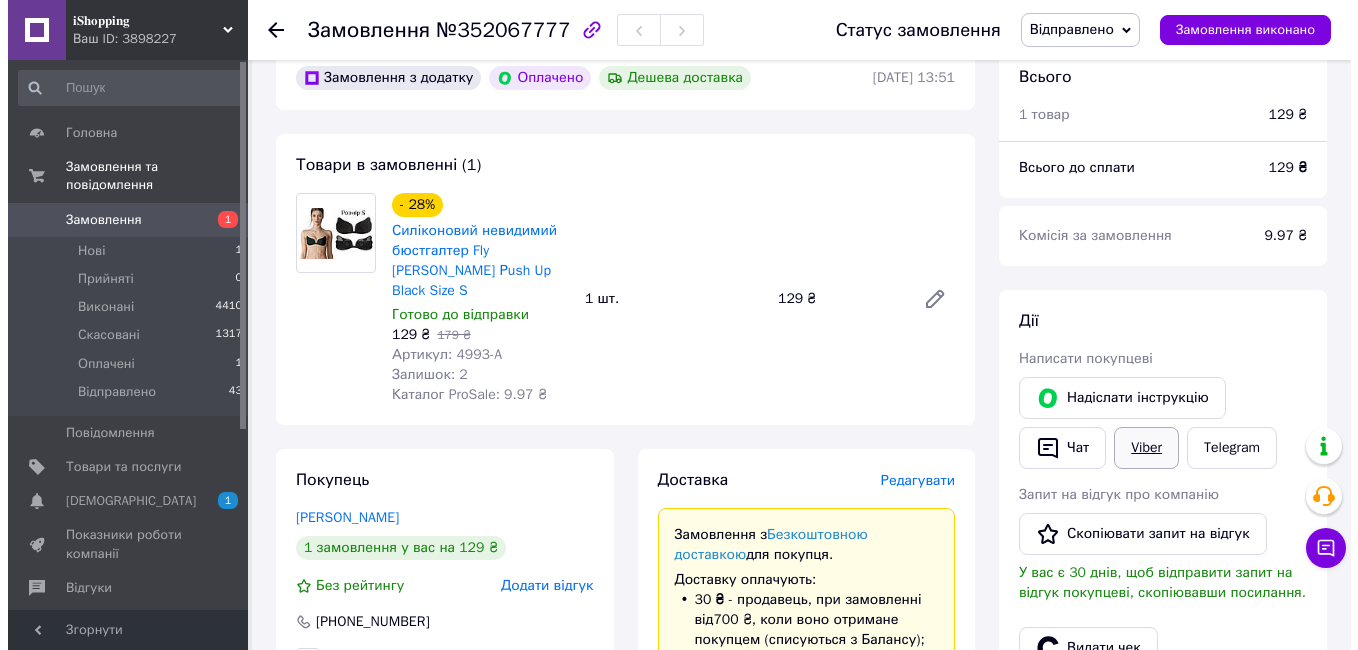 scroll, scrollTop: 300, scrollLeft: 0, axis: vertical 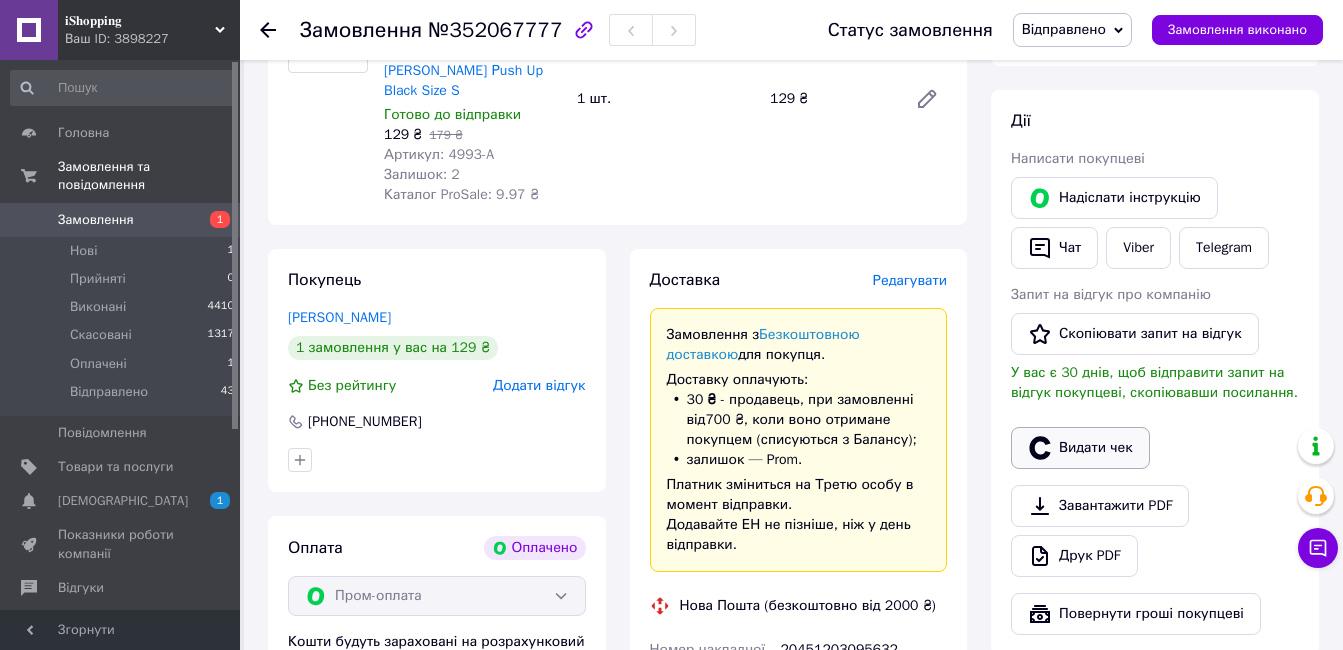 click on "Видати чек" at bounding box center (1080, 448) 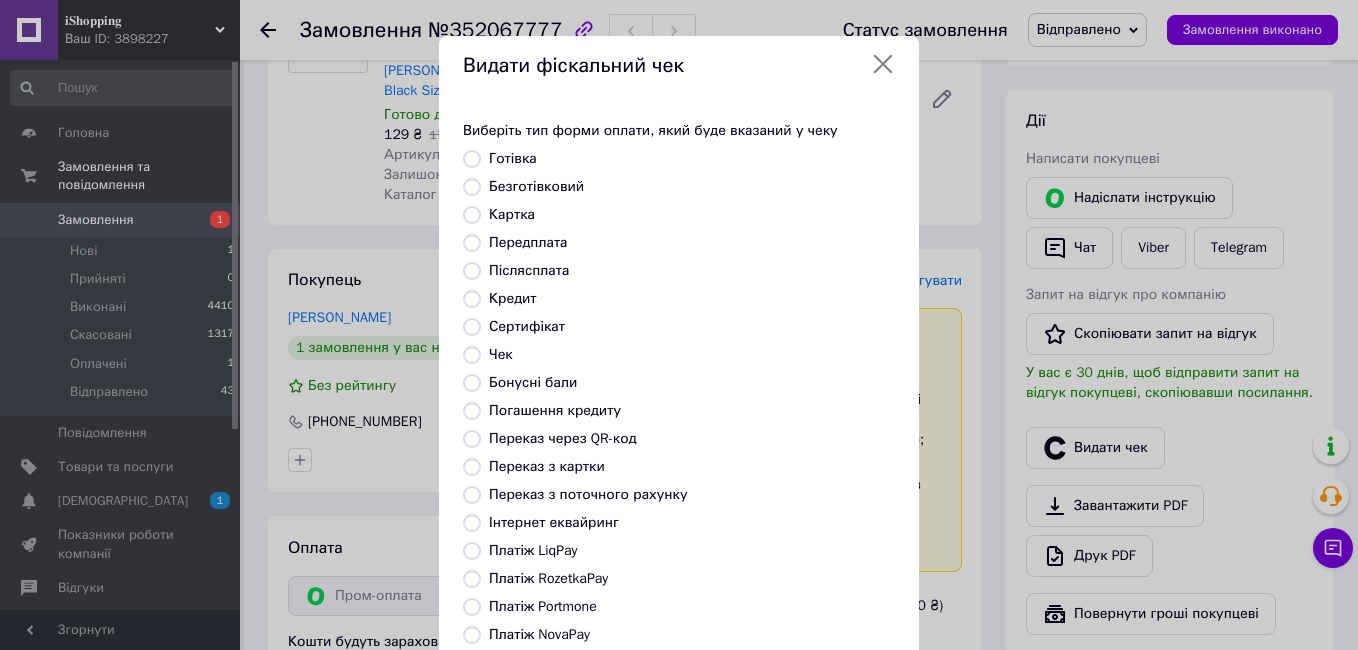 click on "Безготівковий" at bounding box center (472, 187) 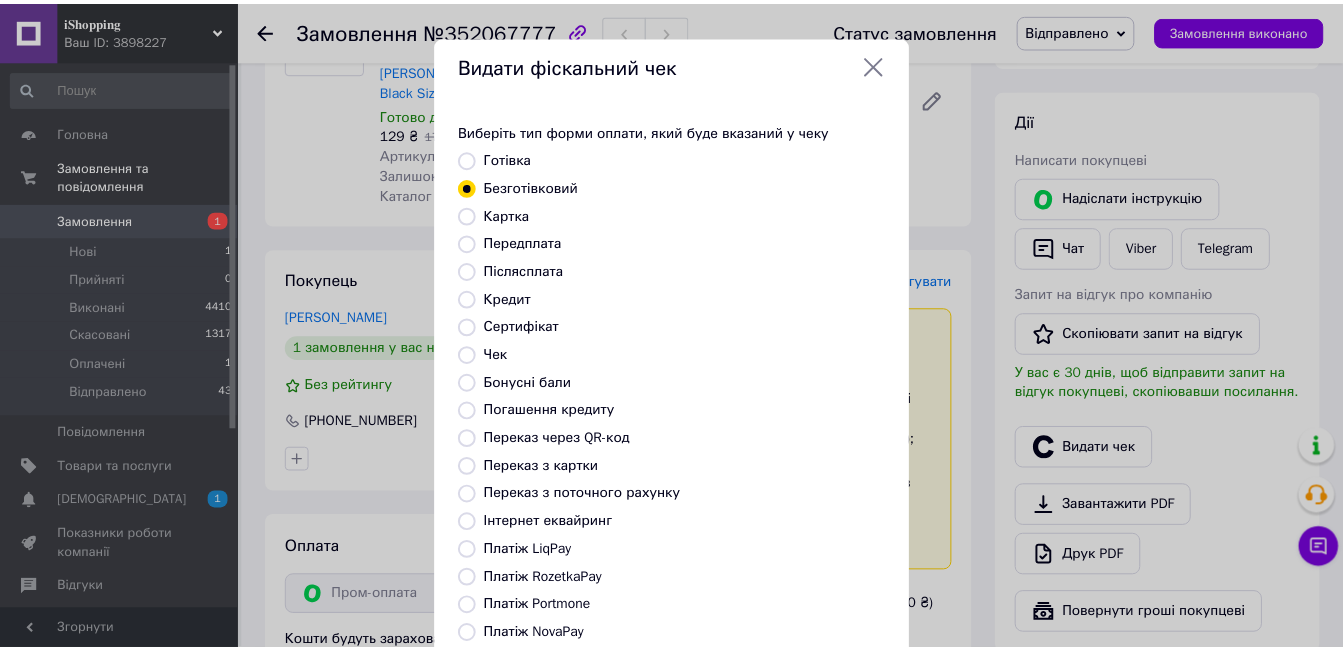 scroll, scrollTop: 209, scrollLeft: 0, axis: vertical 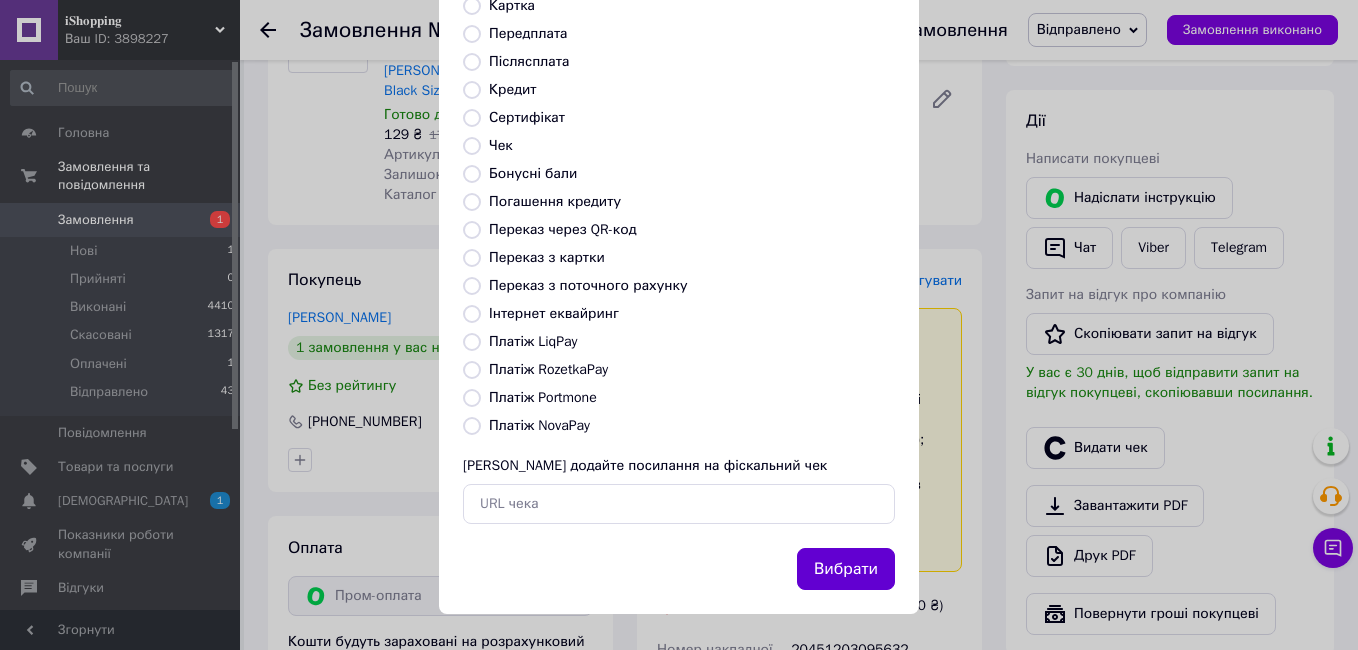 click on "Вибрати" at bounding box center (846, 569) 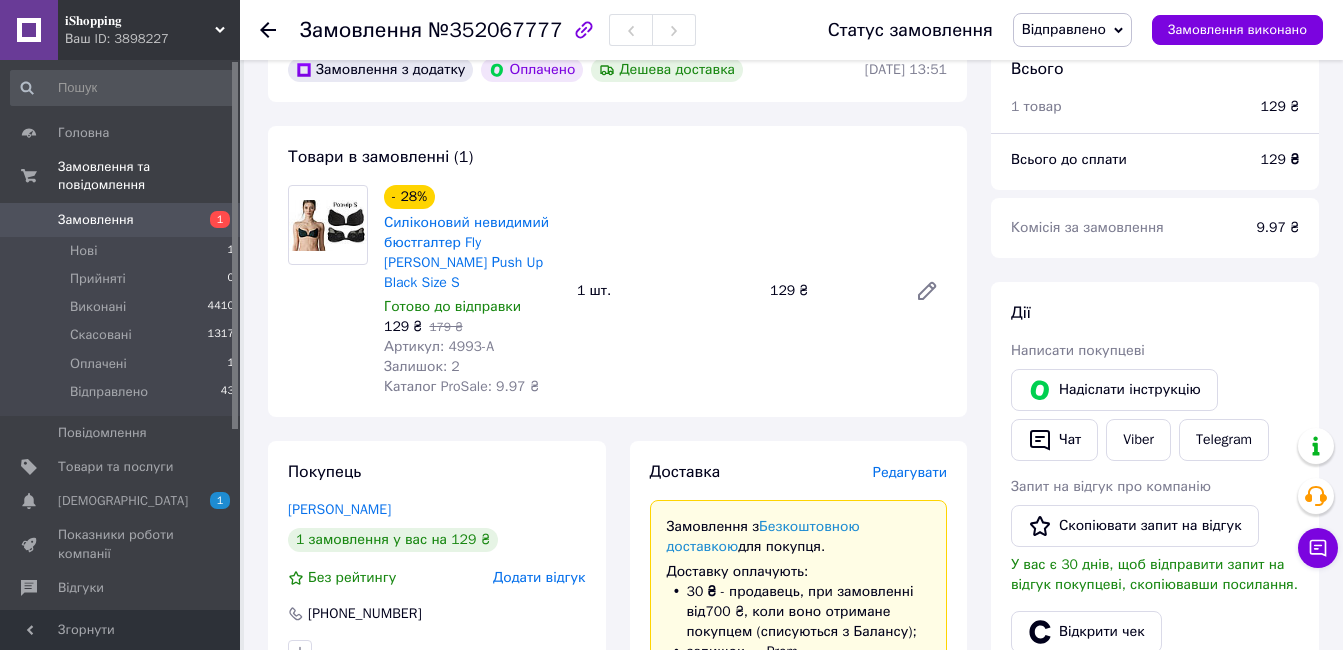 scroll, scrollTop: 100, scrollLeft: 0, axis: vertical 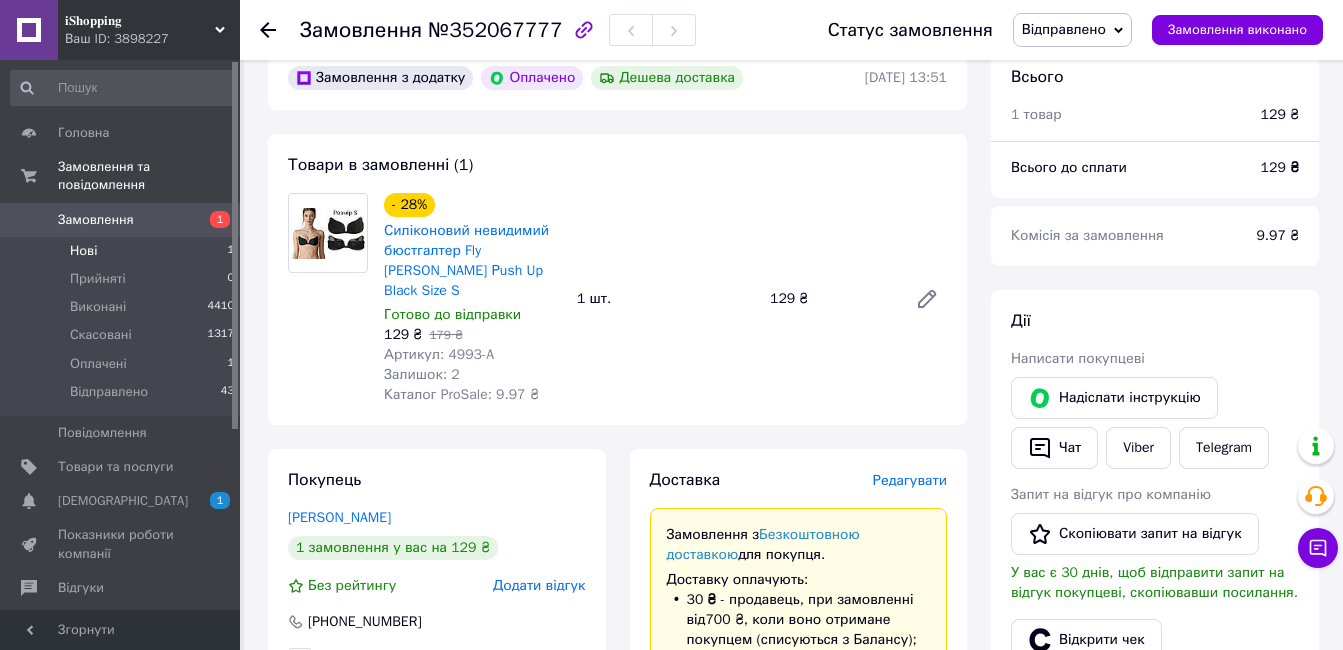 click on "Нові" at bounding box center [83, 251] 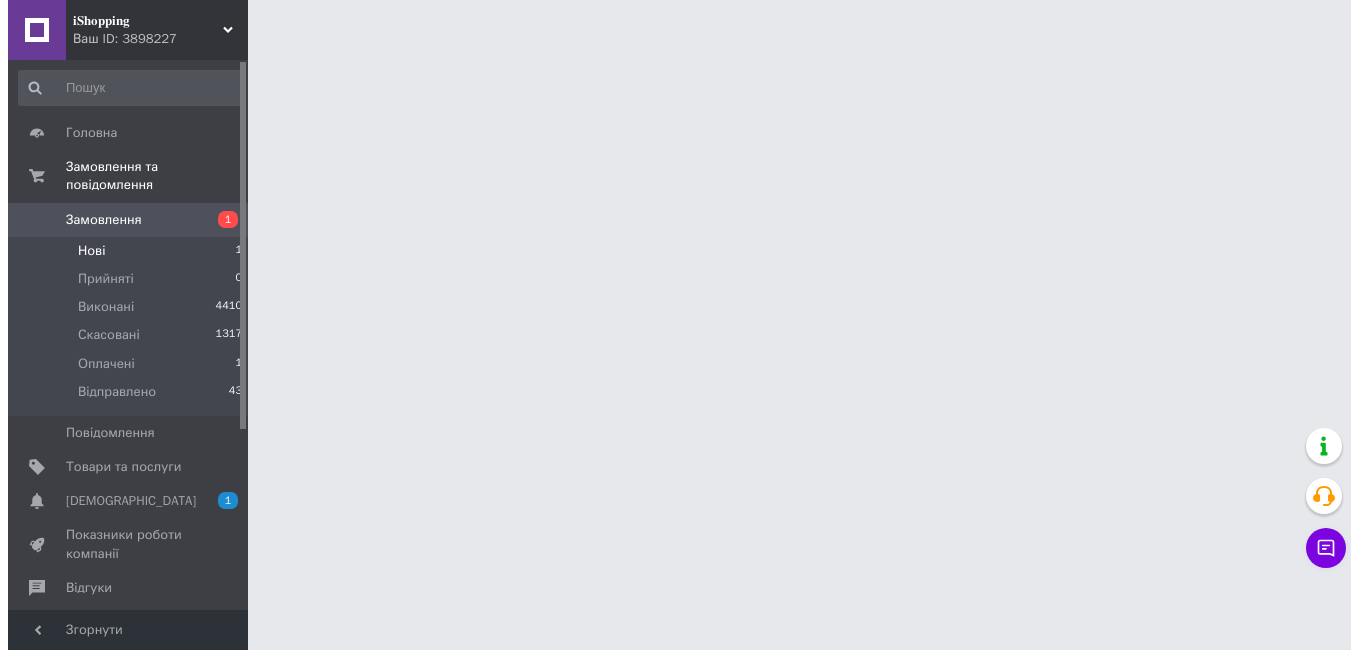 scroll, scrollTop: 0, scrollLeft: 0, axis: both 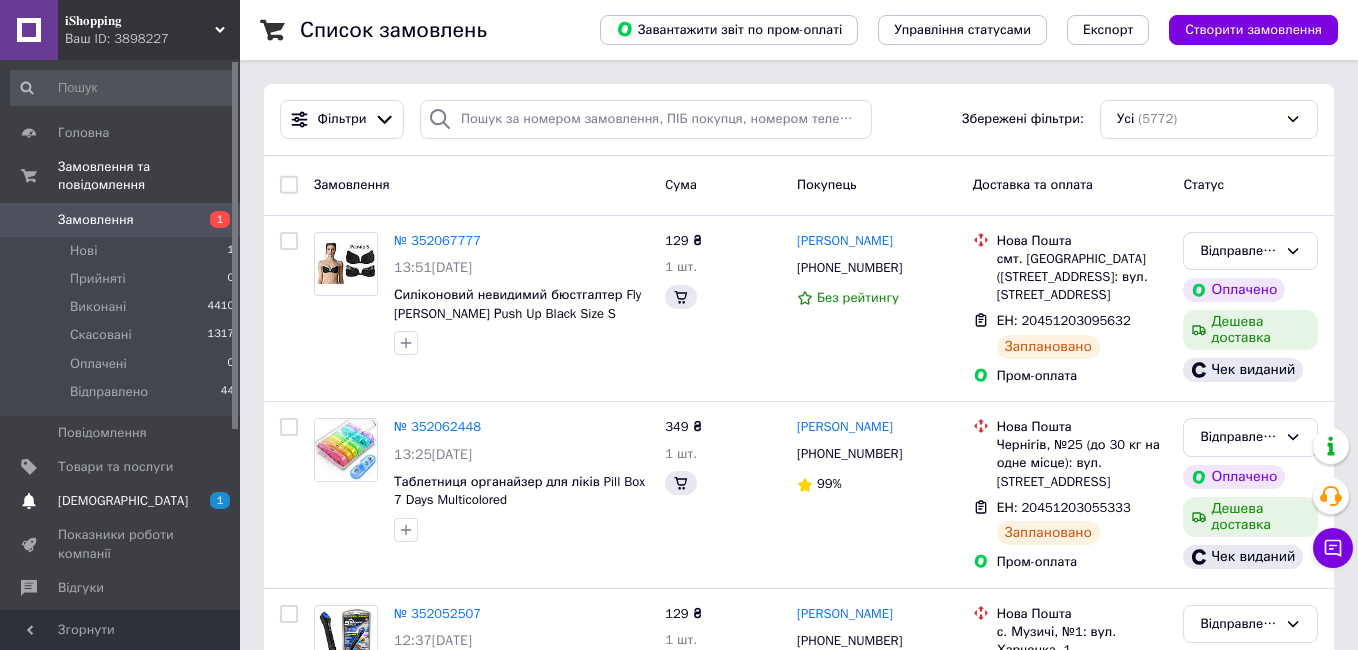 click on "[DEMOGRAPHIC_DATA]" at bounding box center (123, 501) 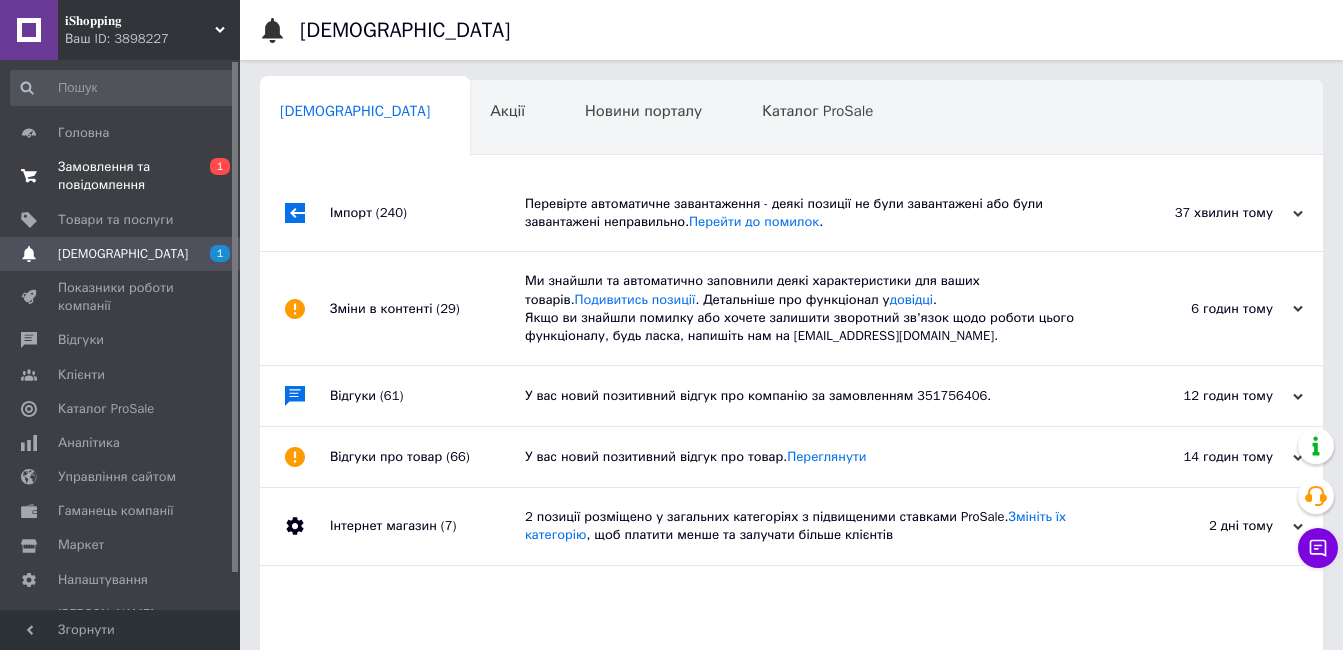click on "Замовлення та повідомлення" at bounding box center [121, 176] 